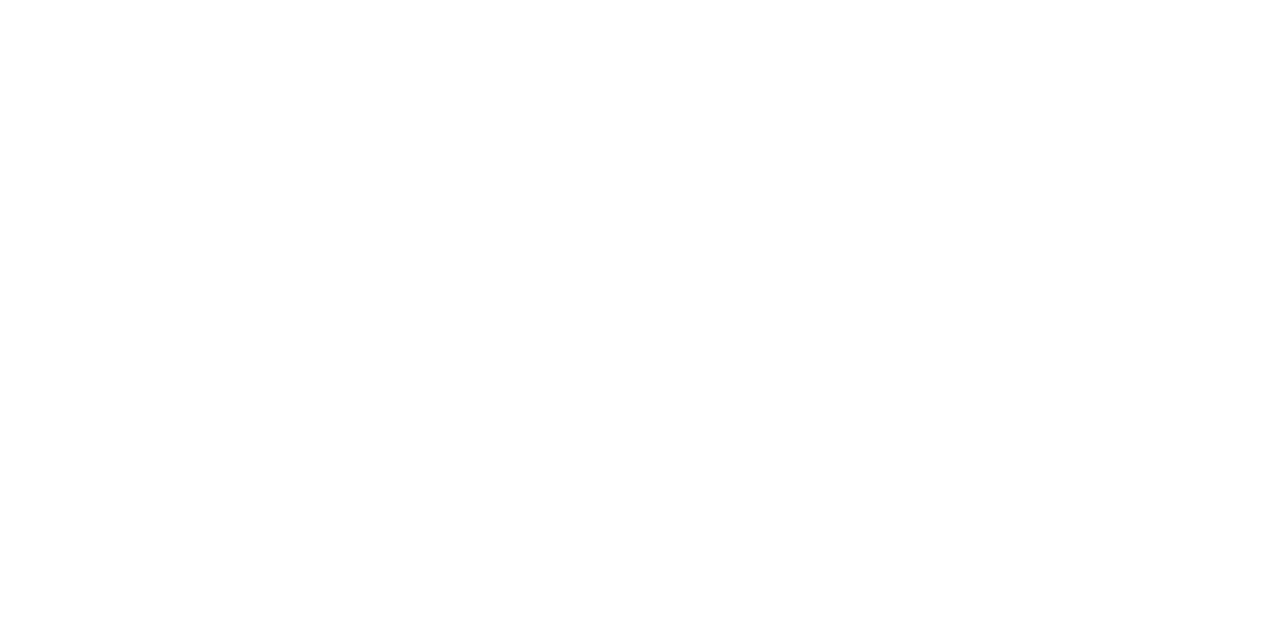 scroll, scrollTop: 0, scrollLeft: 0, axis: both 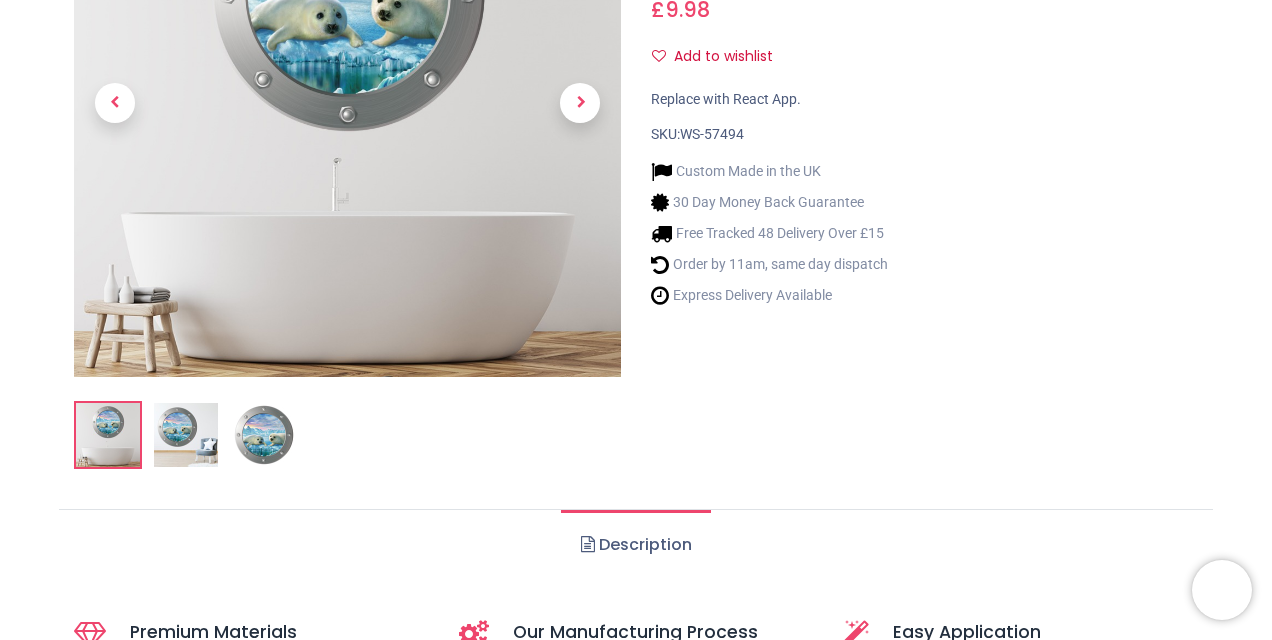 click at bounding box center [186, 435] 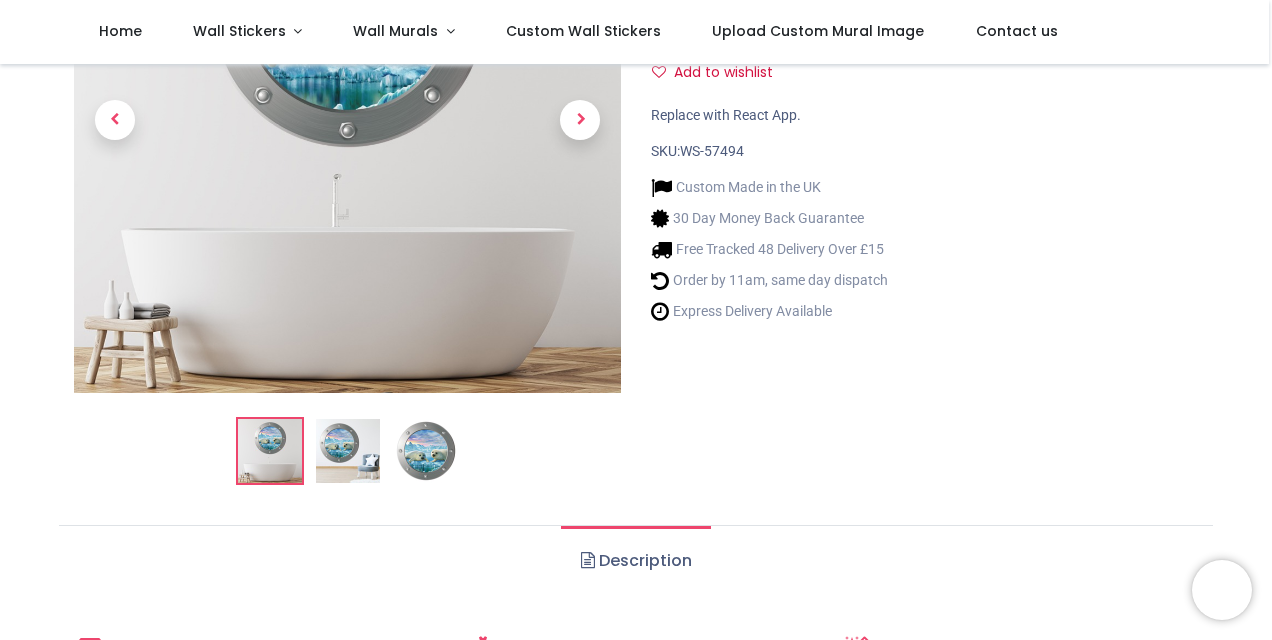 scroll, scrollTop: 237, scrollLeft: 0, axis: vertical 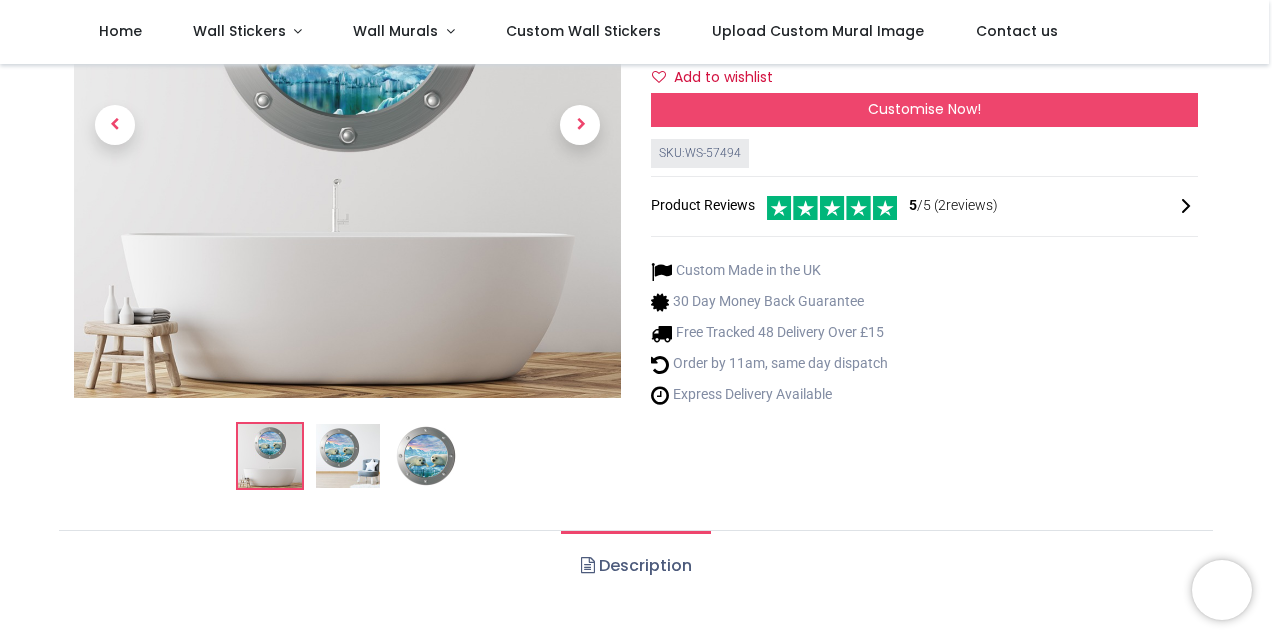 click at bounding box center (348, 456) 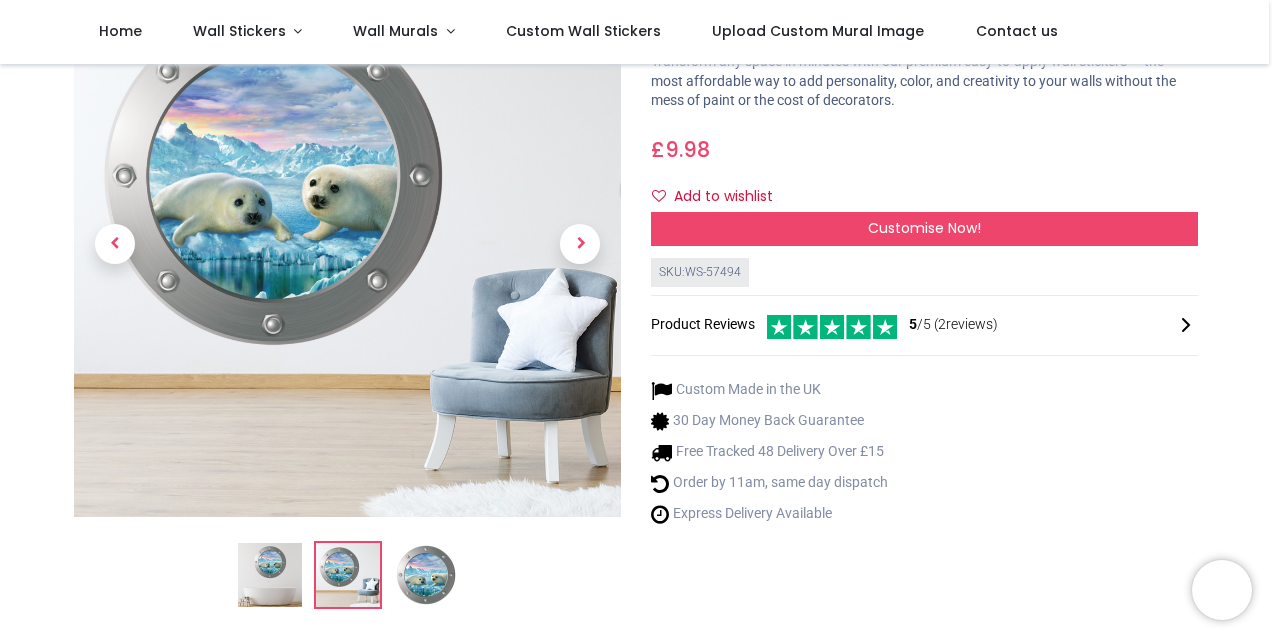 scroll, scrollTop: 119, scrollLeft: 0, axis: vertical 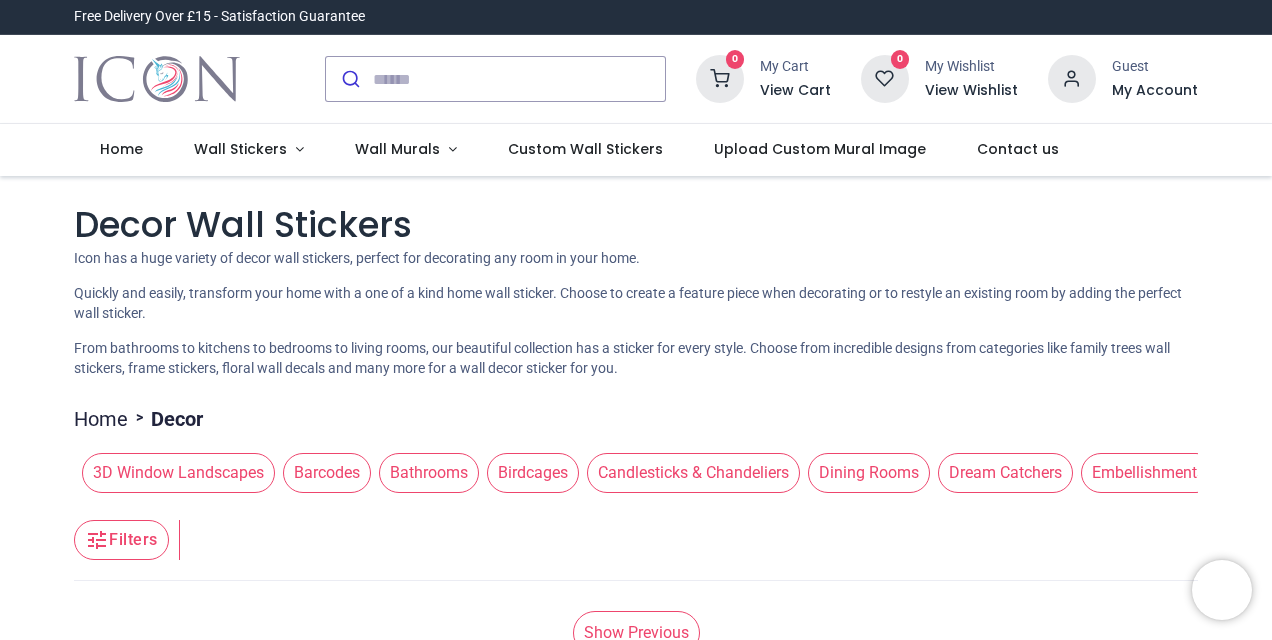 click on "Pricelist :
Public Pricelist
Public Pricelist
Decor Wall Stickers
Home > Decor" at bounding box center (636, 1736) 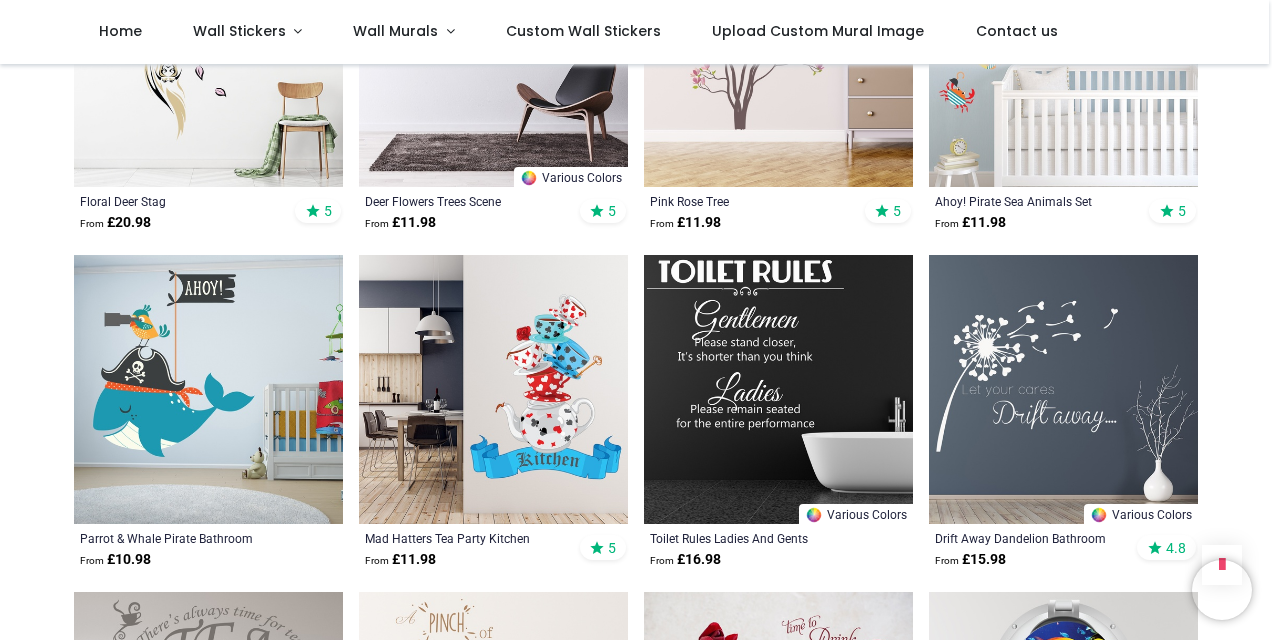 scroll, scrollTop: 2335, scrollLeft: 0, axis: vertical 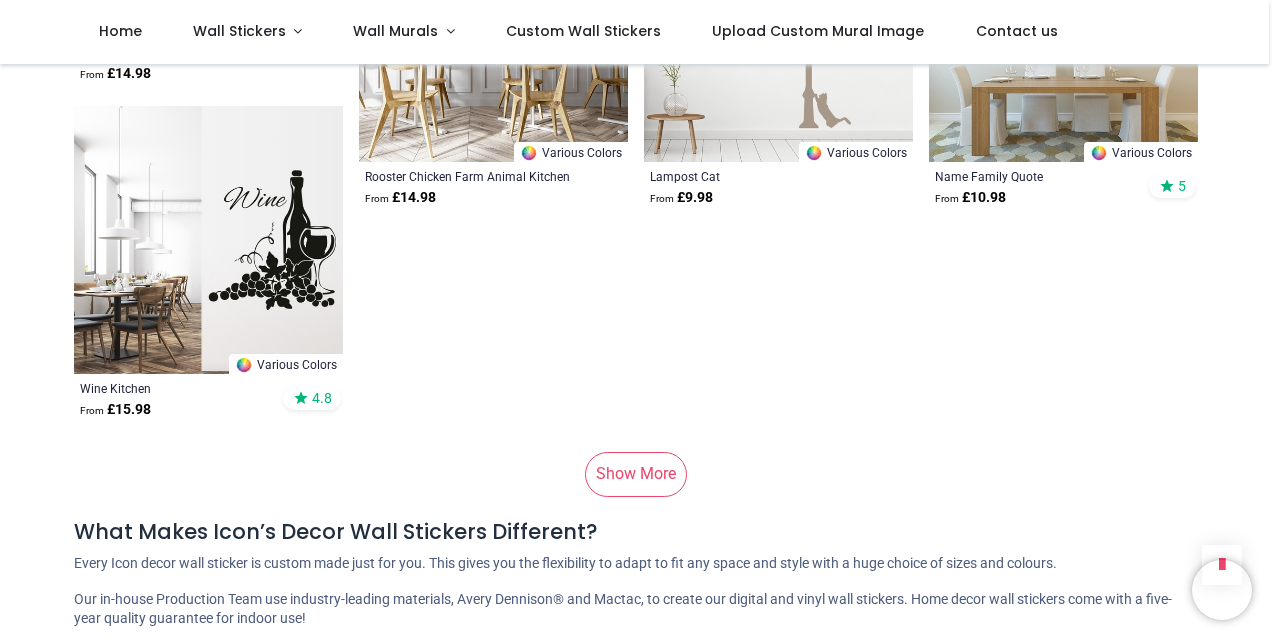 click on "Show More" at bounding box center (636, 474) 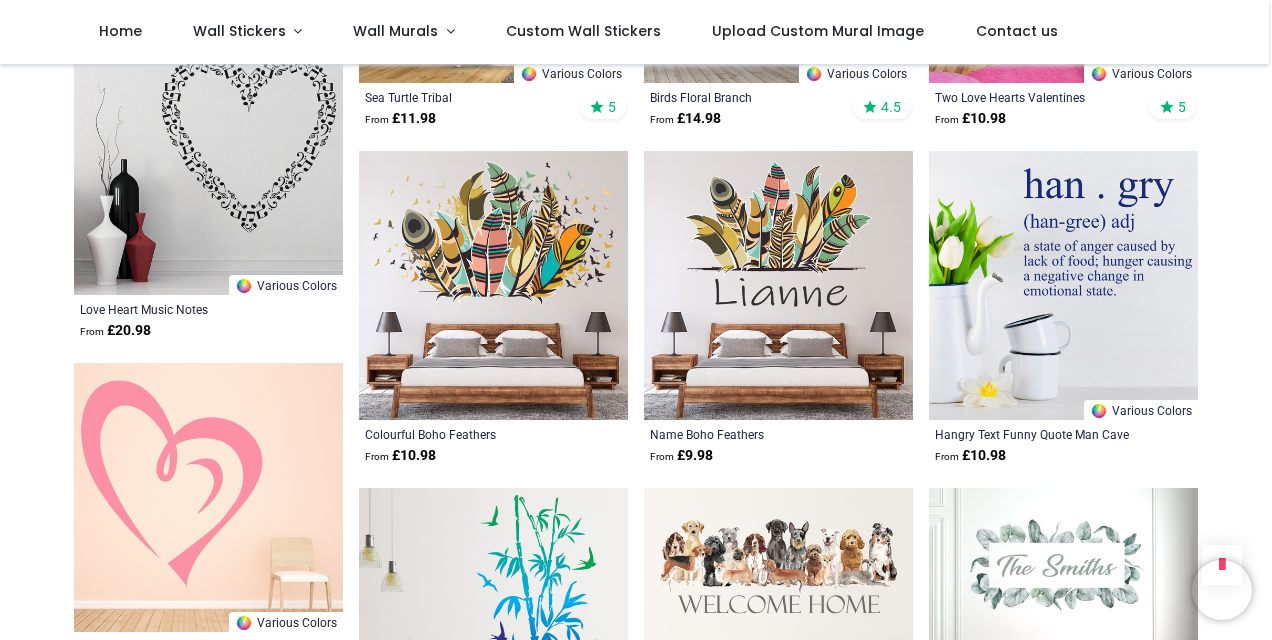 scroll, scrollTop: 14355, scrollLeft: 0, axis: vertical 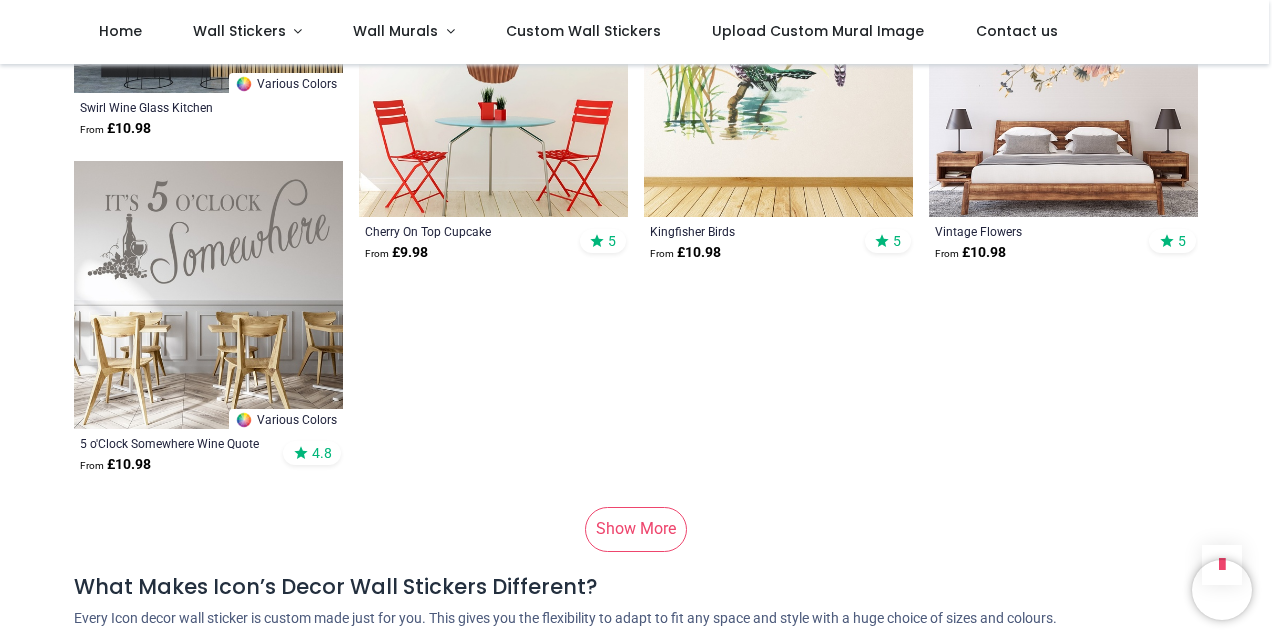 click on "Show More" at bounding box center (636, 529) 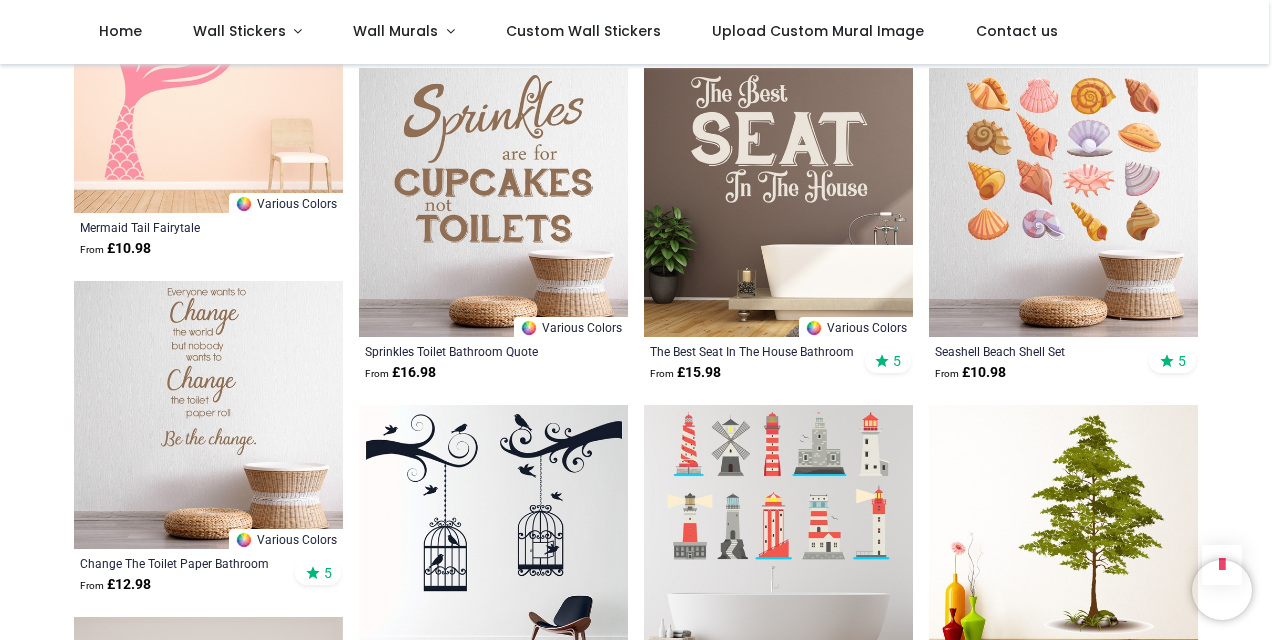 scroll, scrollTop: 25074, scrollLeft: 0, axis: vertical 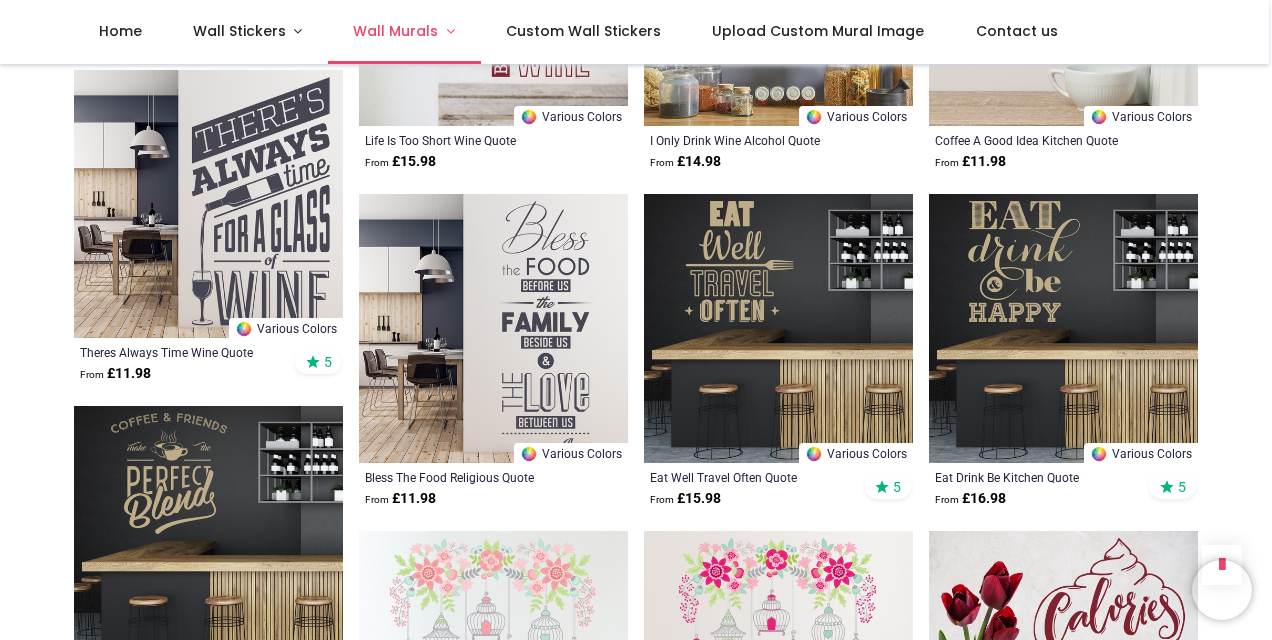 click on "Wall Murals" at bounding box center (395, 31) 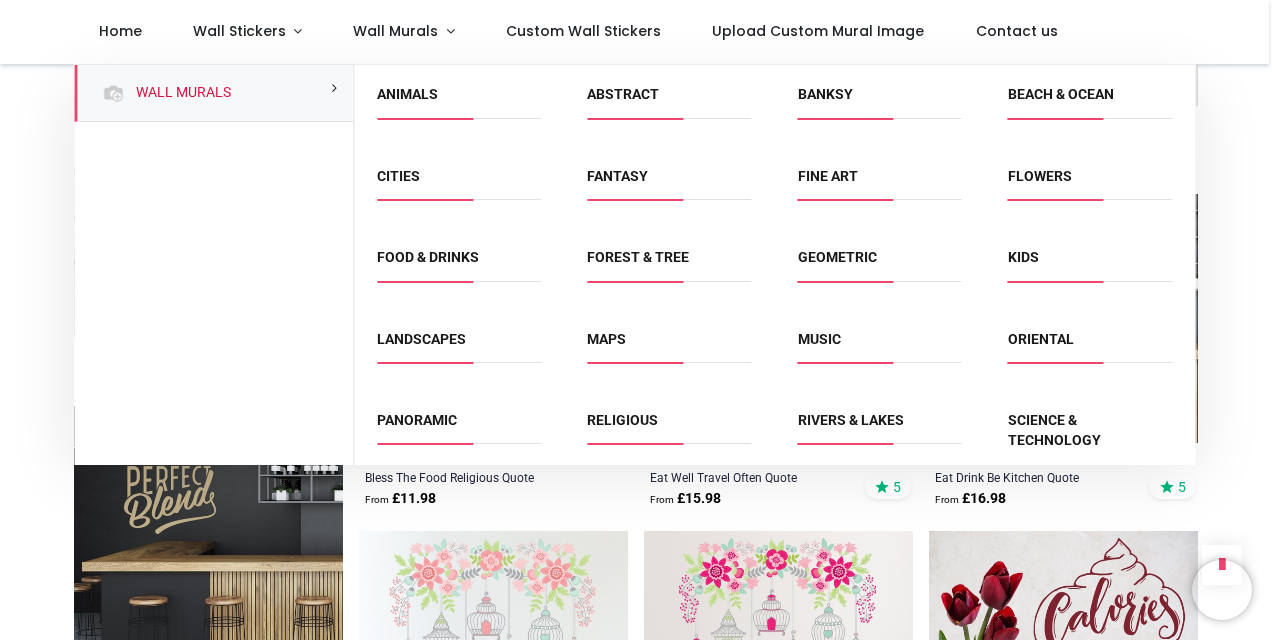 drag, startPoint x: 1192, startPoint y: 312, endPoint x: 1179, endPoint y: 395, distance: 84.0119 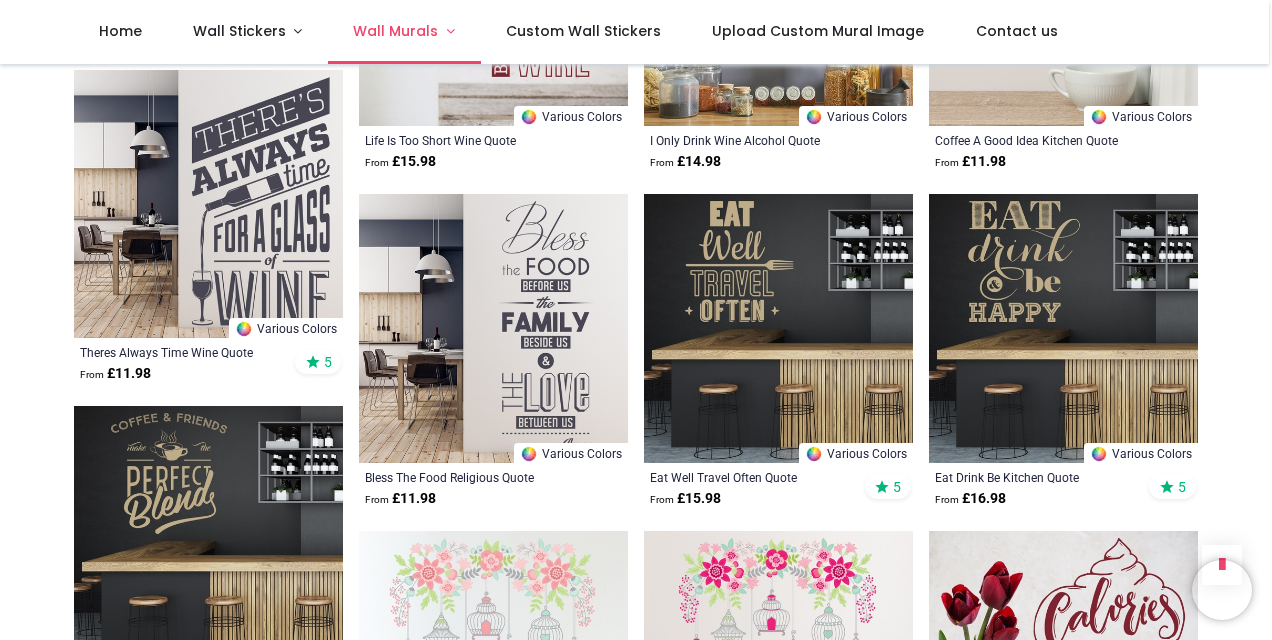 click on "Wall Murals" at bounding box center [404, 32] 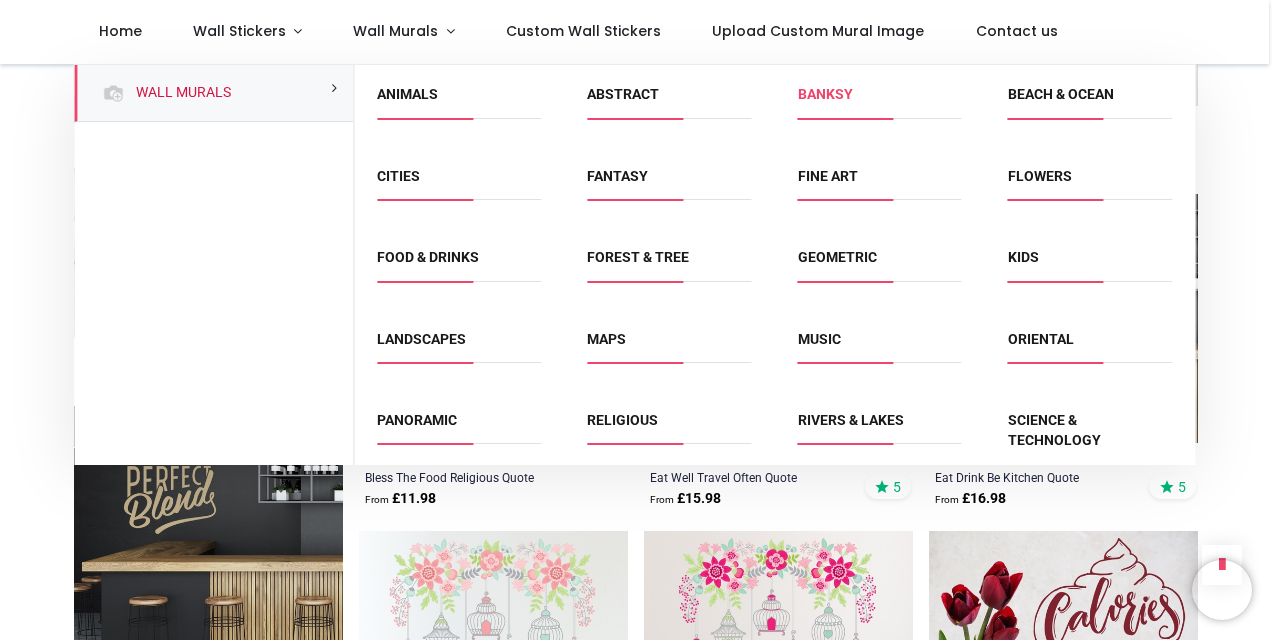 click on "Banksy" at bounding box center [825, 94] 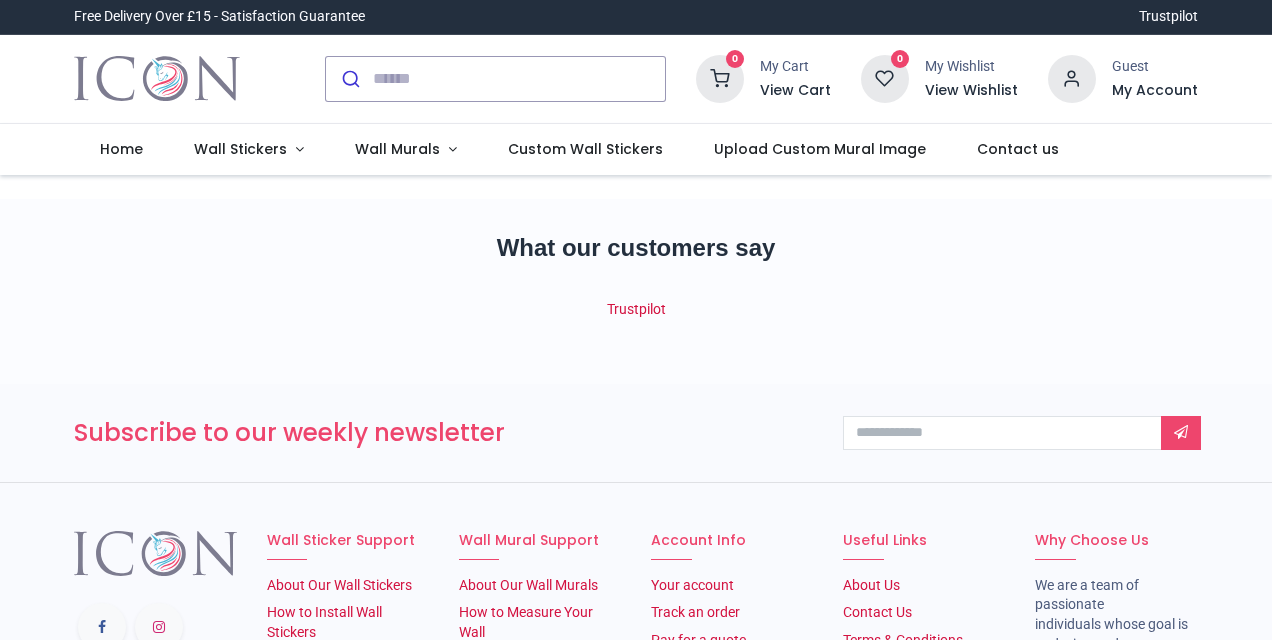 scroll, scrollTop: 0, scrollLeft: 0, axis: both 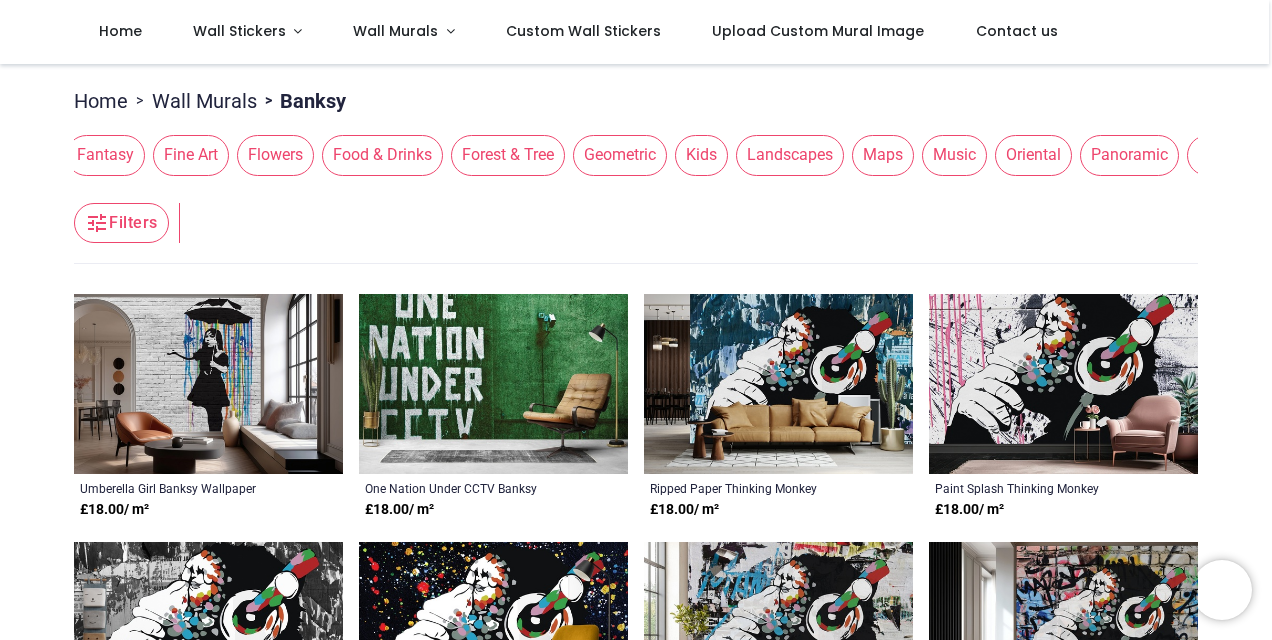 click on "Kids" at bounding box center [701, 155] 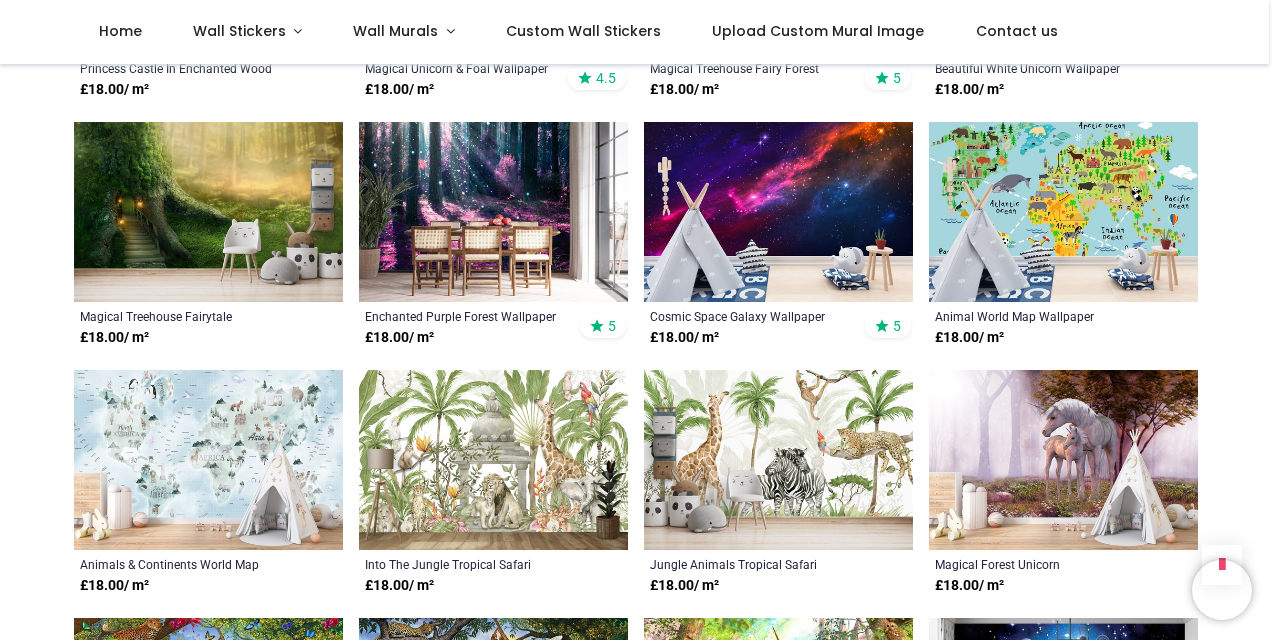 scroll, scrollTop: 928, scrollLeft: 0, axis: vertical 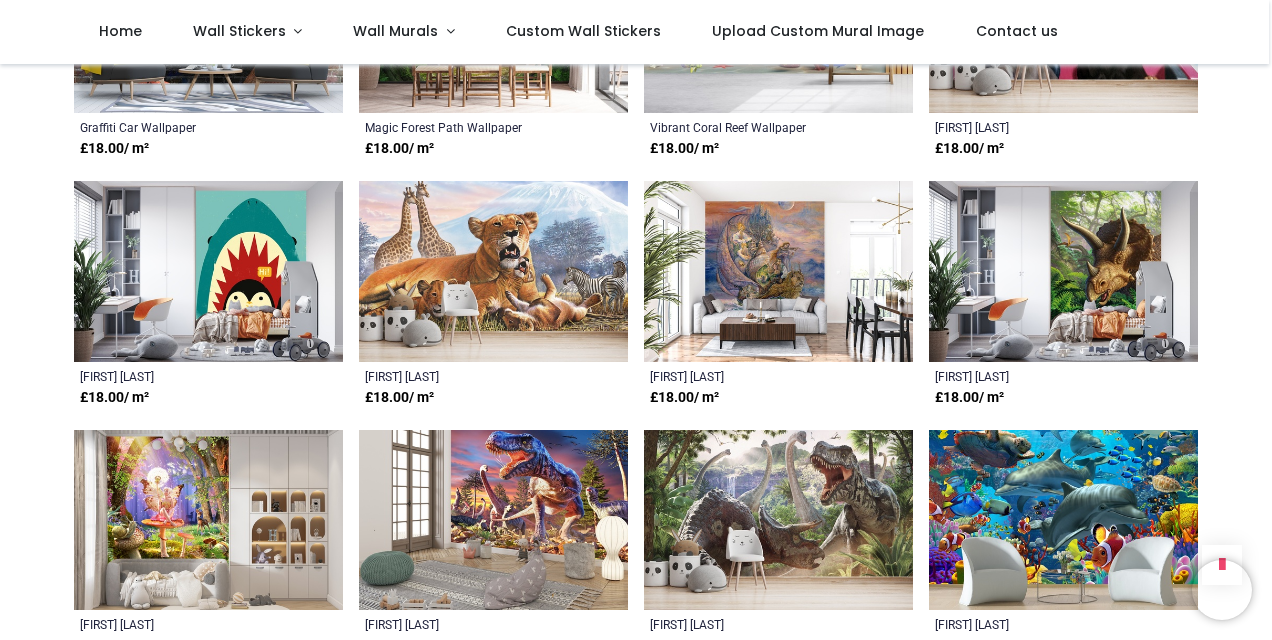 click at bounding box center [208, 271] 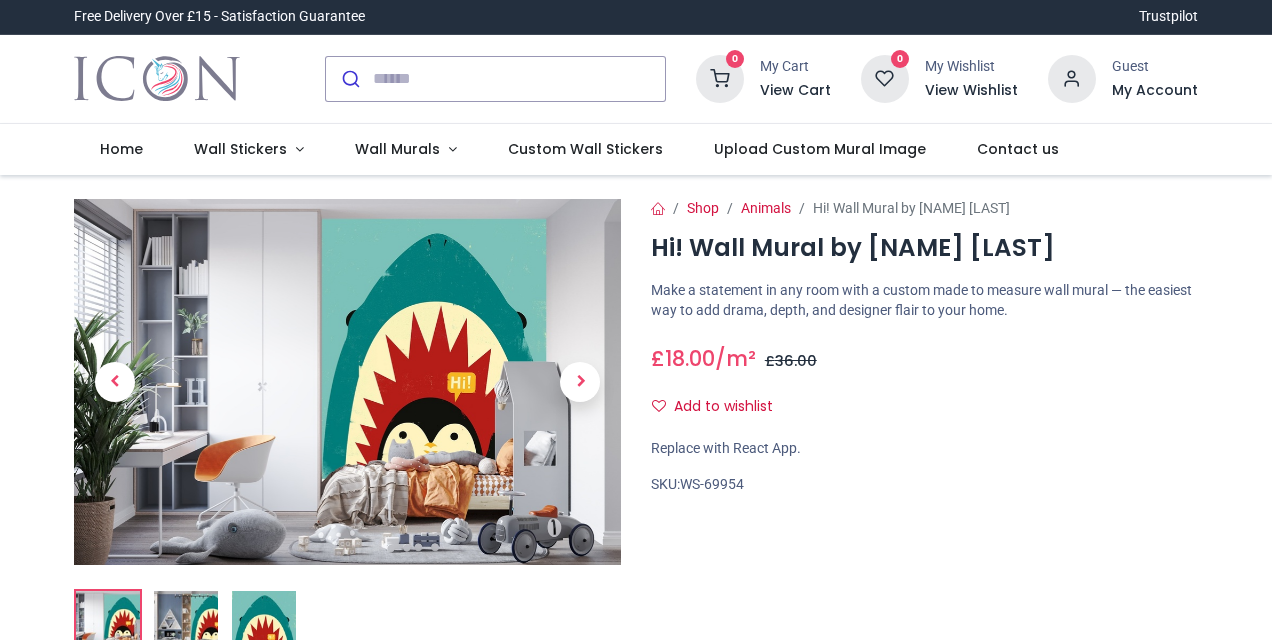 scroll, scrollTop: 0, scrollLeft: 0, axis: both 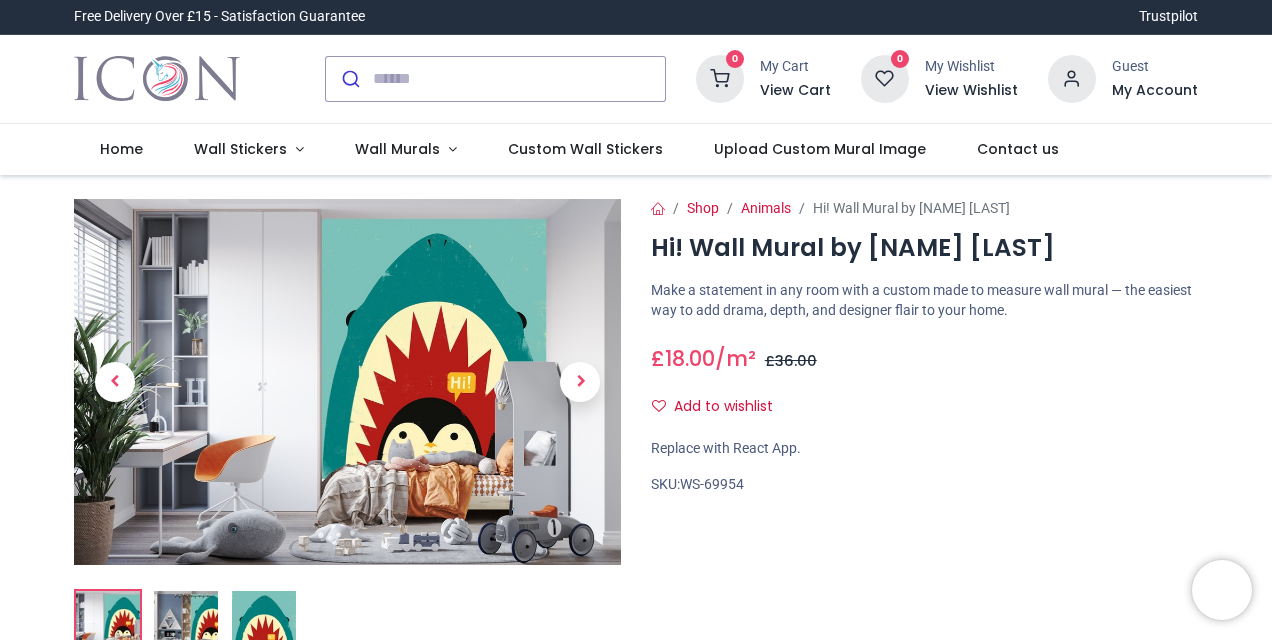 click at bounding box center (264, 623) 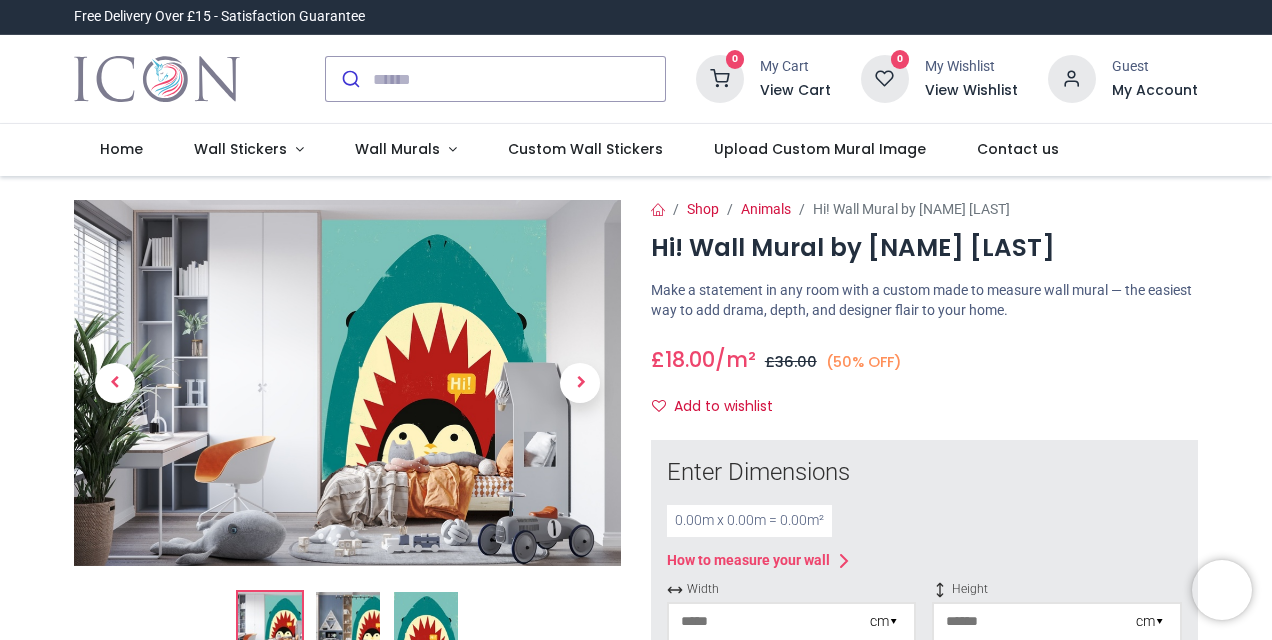 click at bounding box center (426, 624) 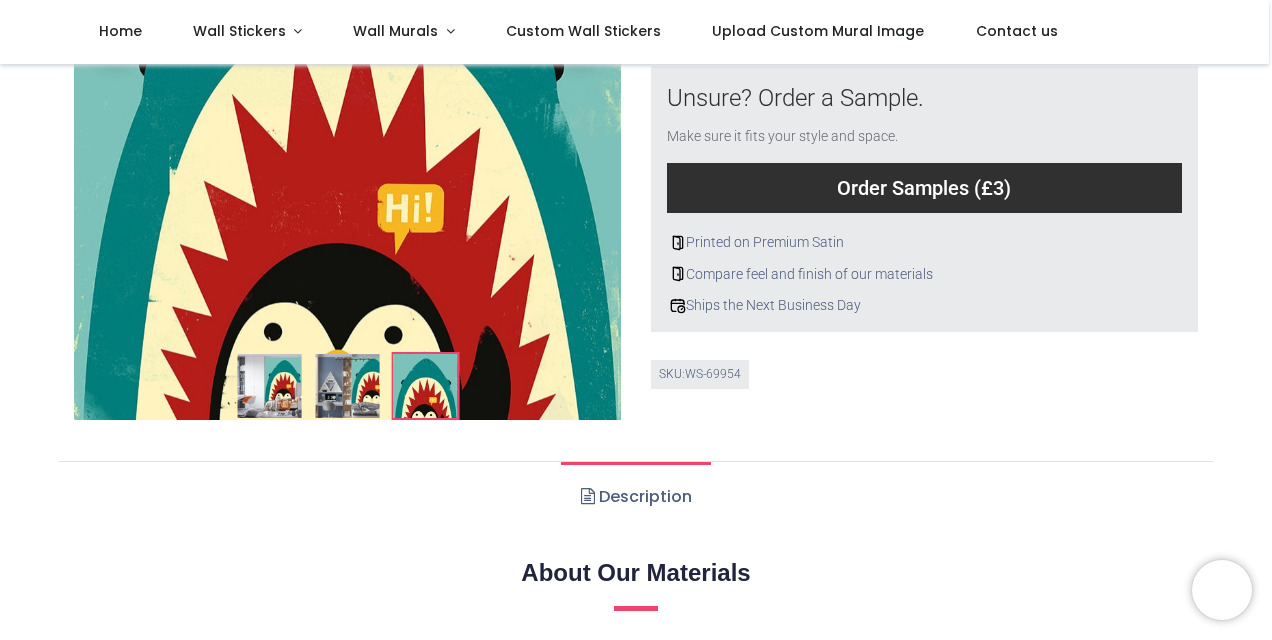 scroll, scrollTop: 0, scrollLeft: 0, axis: both 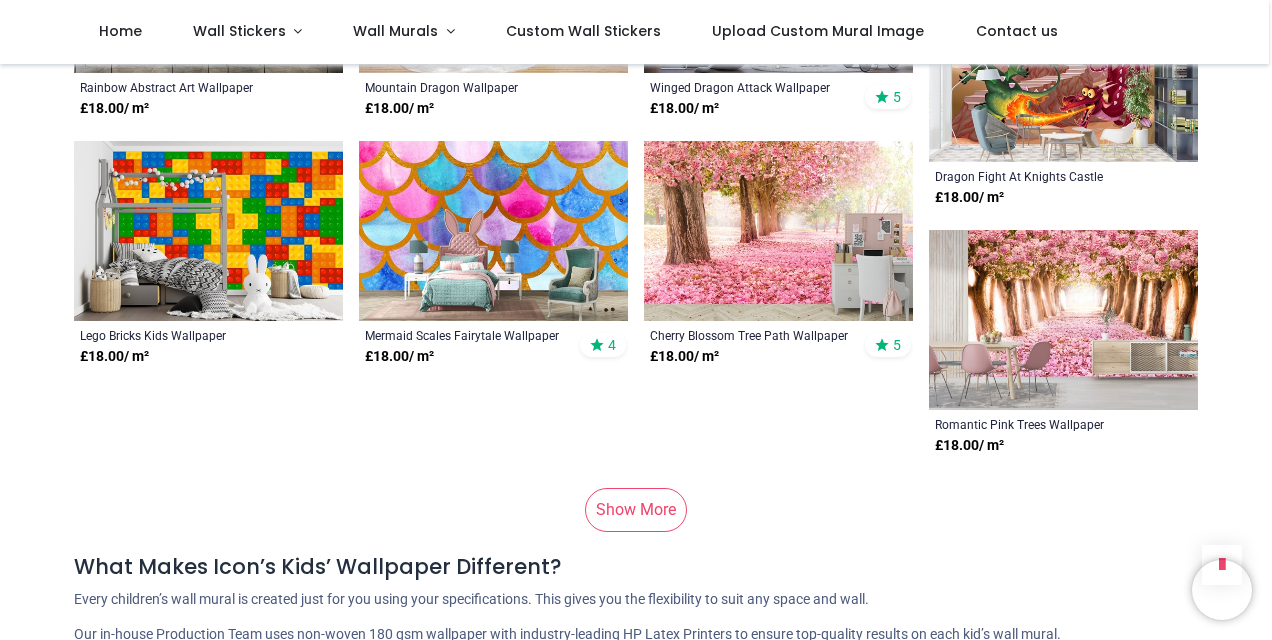 click on "Show More" at bounding box center [636, 510] 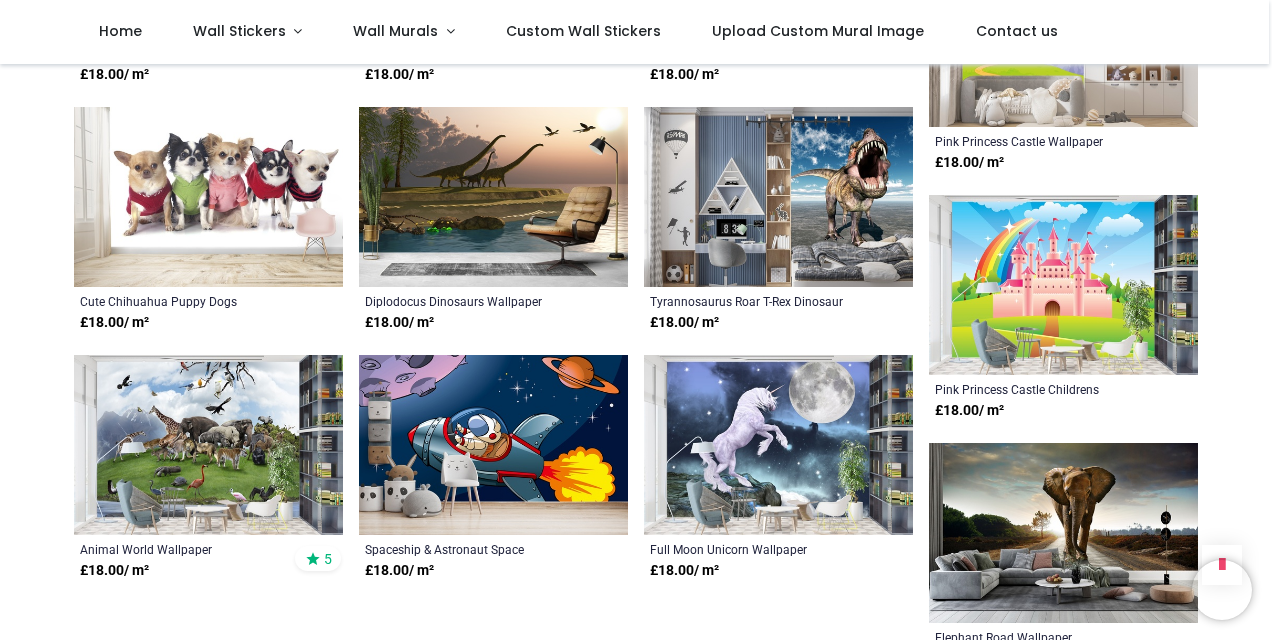 scroll, scrollTop: 10403, scrollLeft: 0, axis: vertical 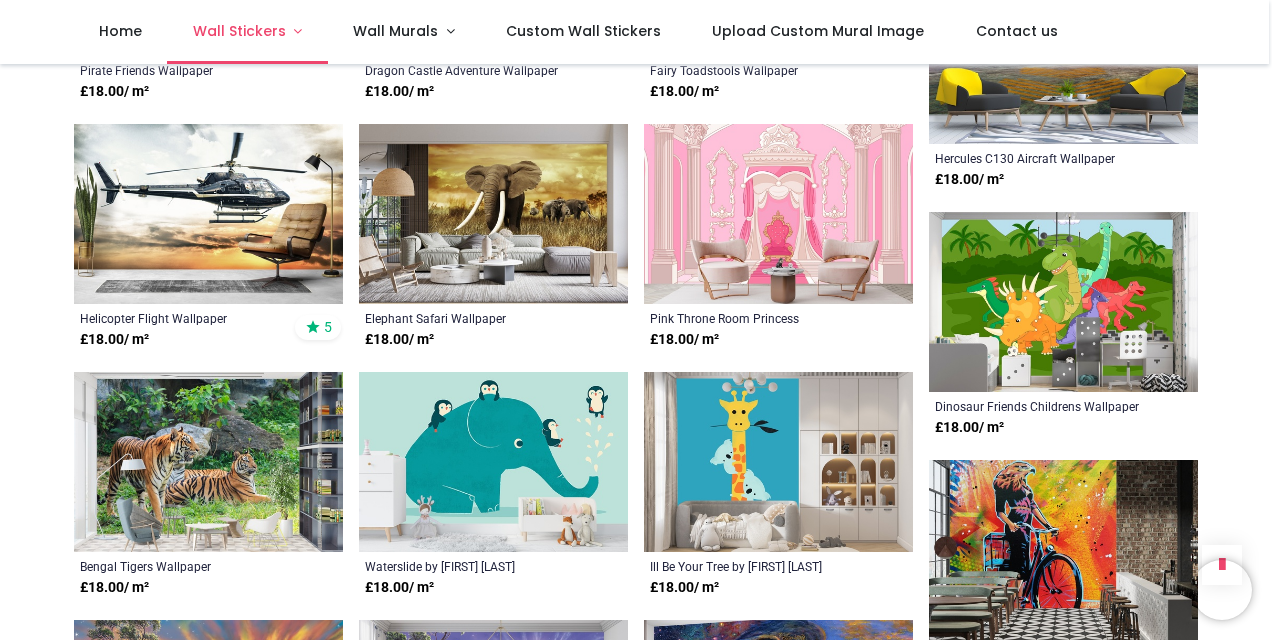 click on "Wall Stickers" at bounding box center (247, 32) 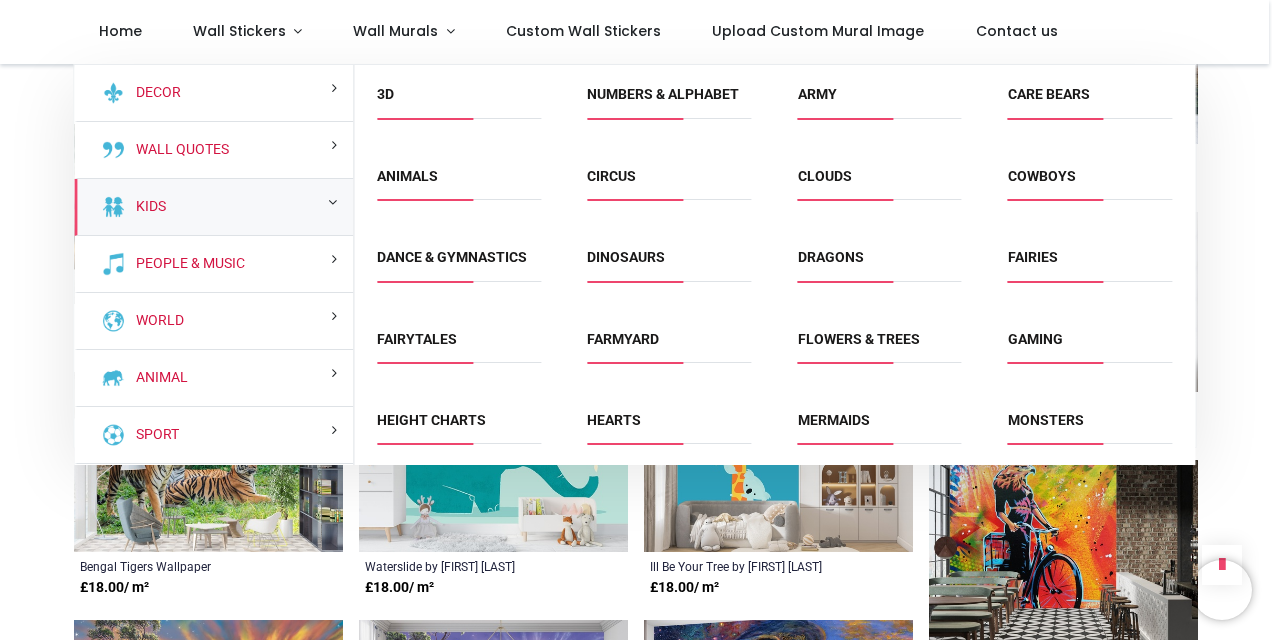 click on "Kids" at bounding box center [213, 207] 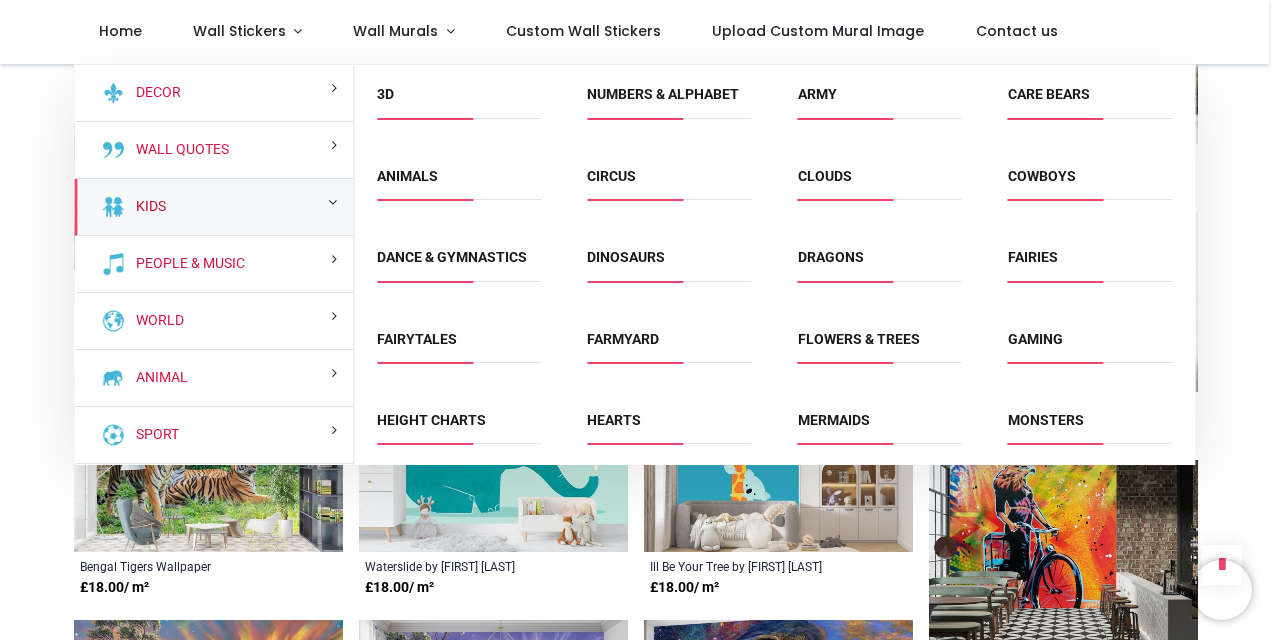 click on "Kids" at bounding box center [147, 207] 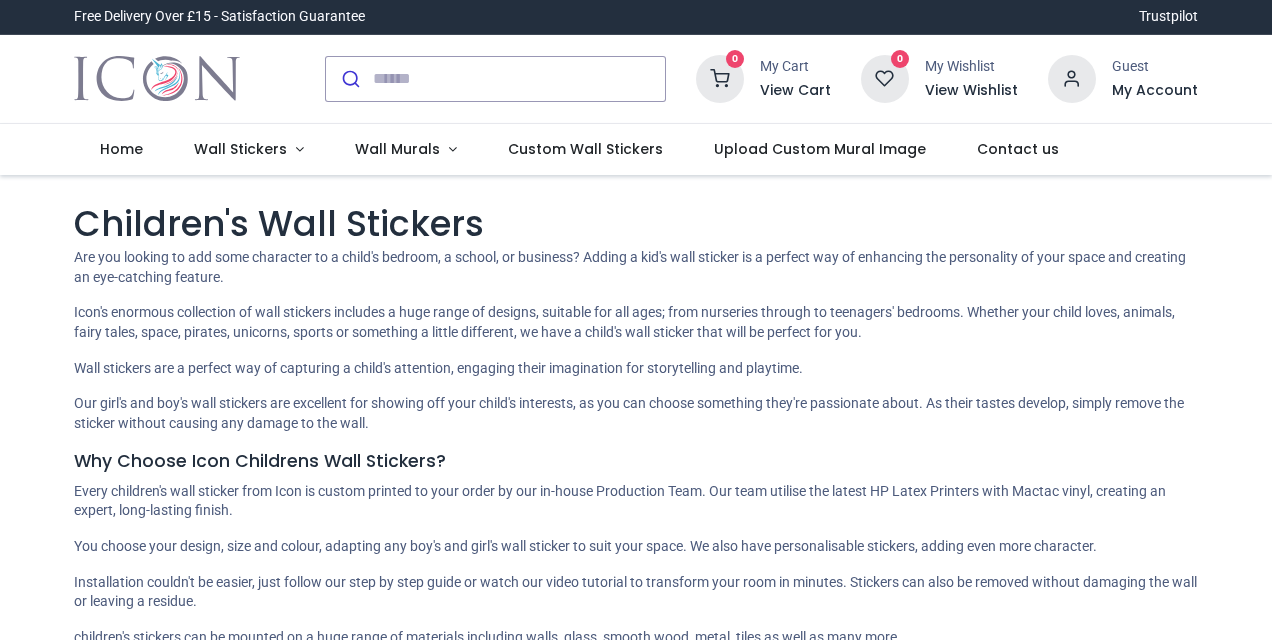scroll, scrollTop: 0, scrollLeft: 0, axis: both 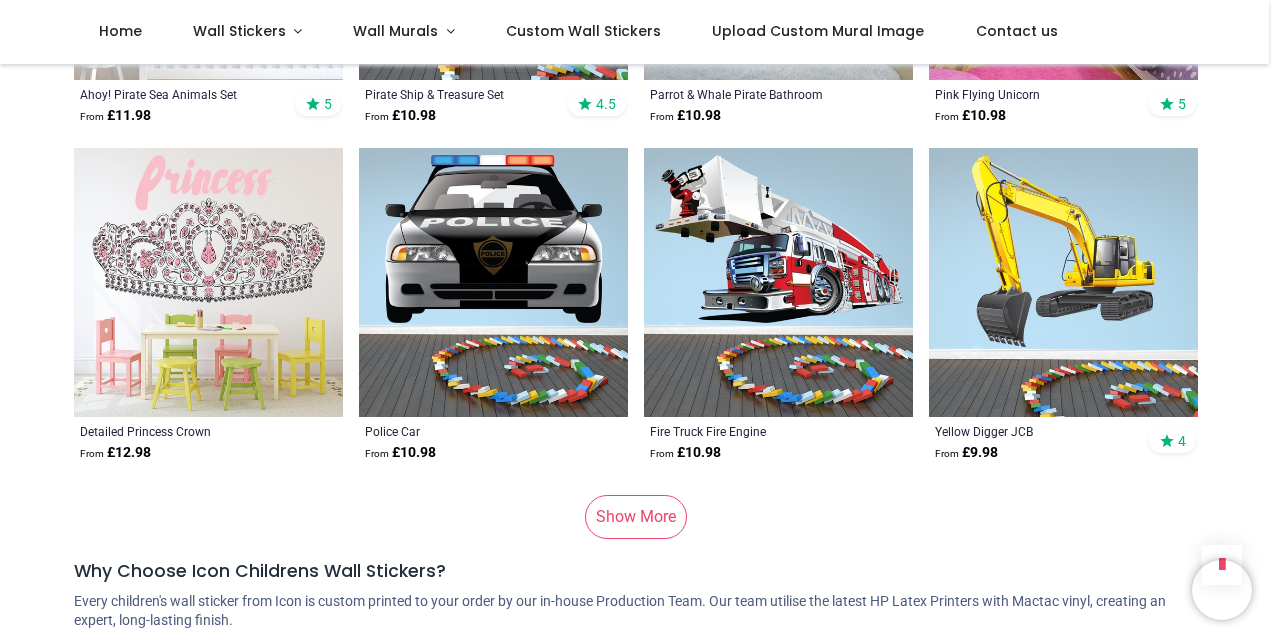 click on "Show More" at bounding box center (636, 517) 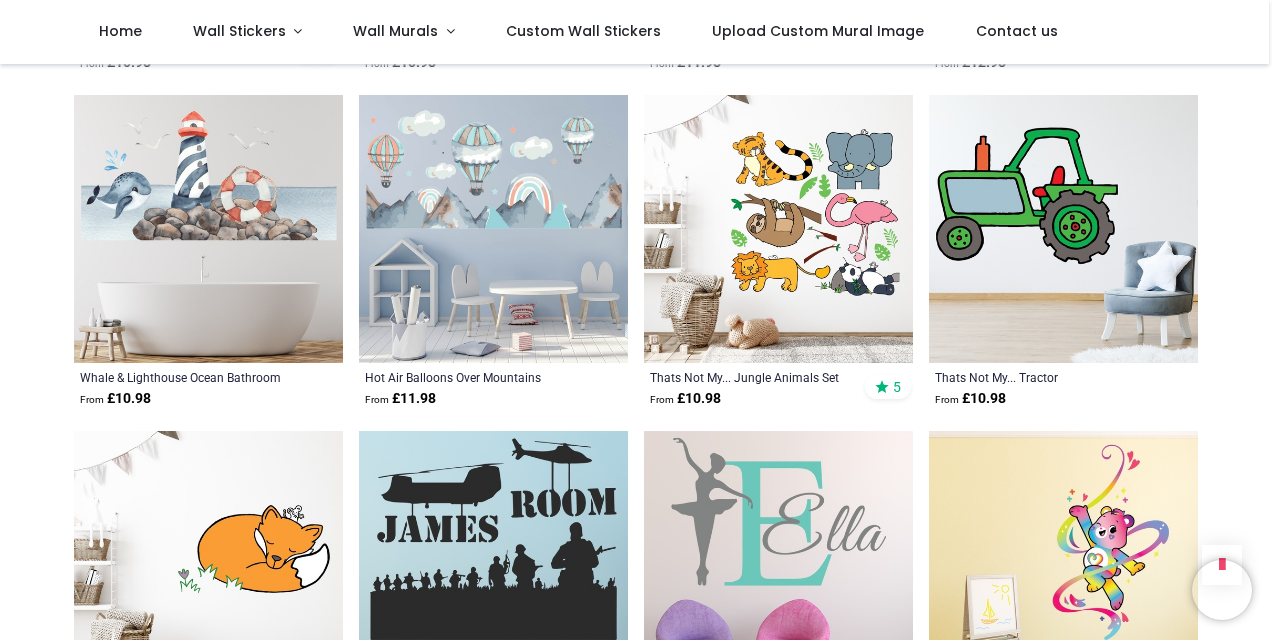 scroll, scrollTop: 15957, scrollLeft: 0, axis: vertical 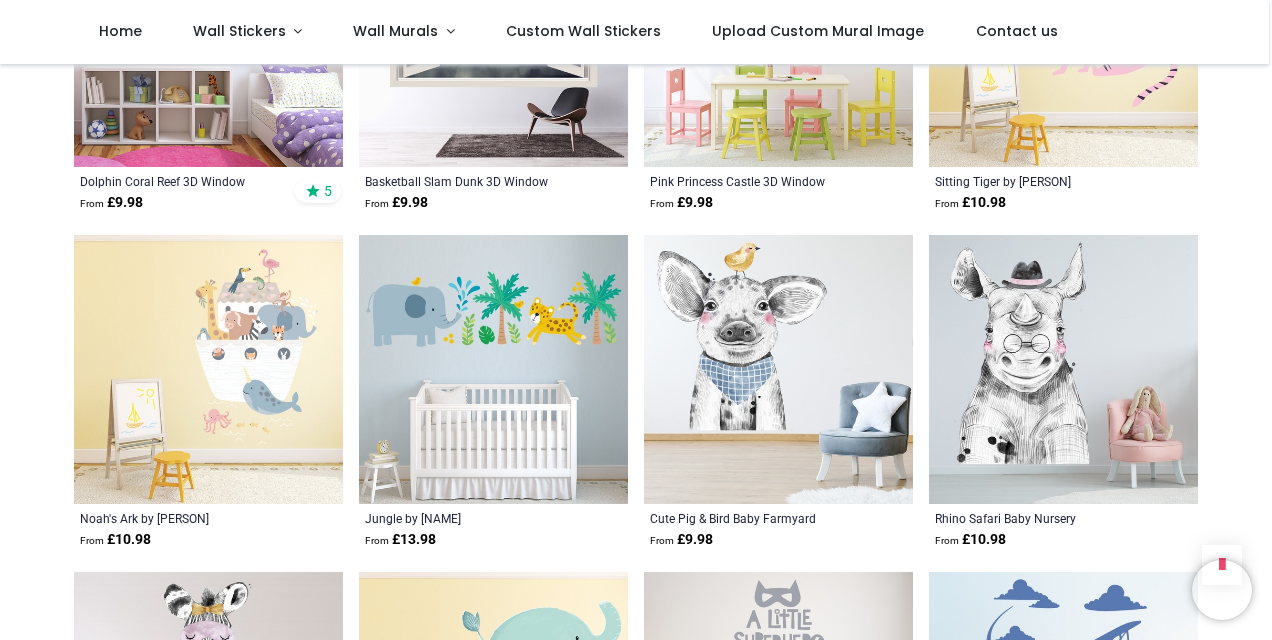 click on "From   £ 9.98" at bounding box center [752, 540] 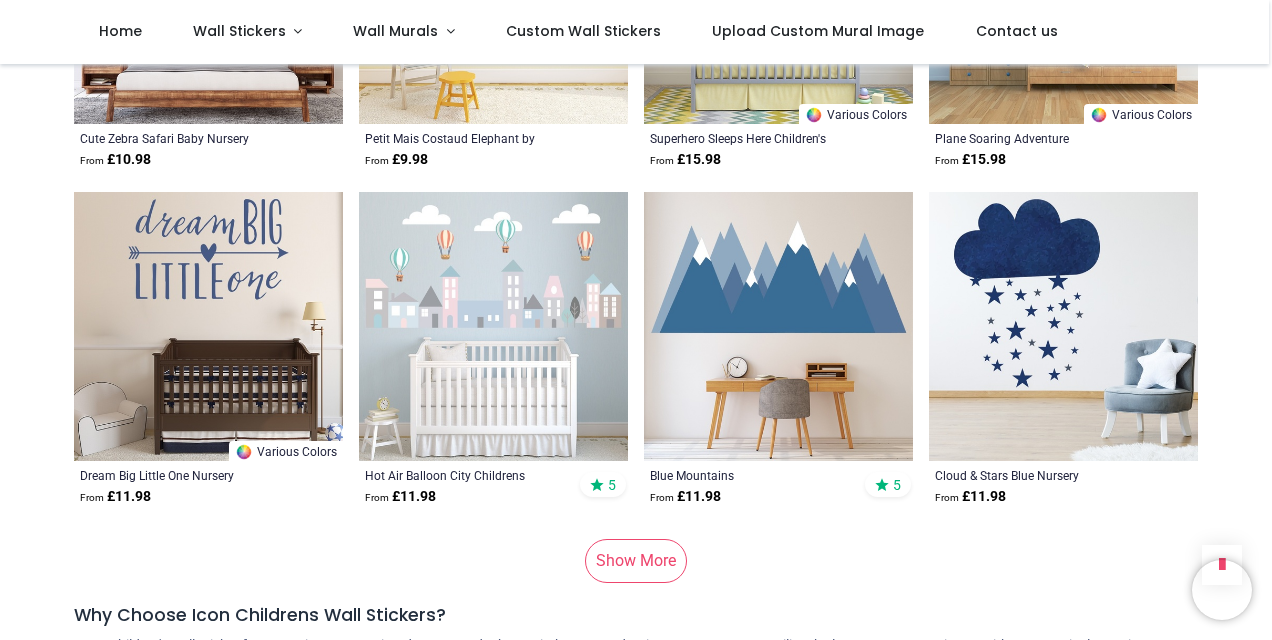 scroll, scrollTop: 23605, scrollLeft: 0, axis: vertical 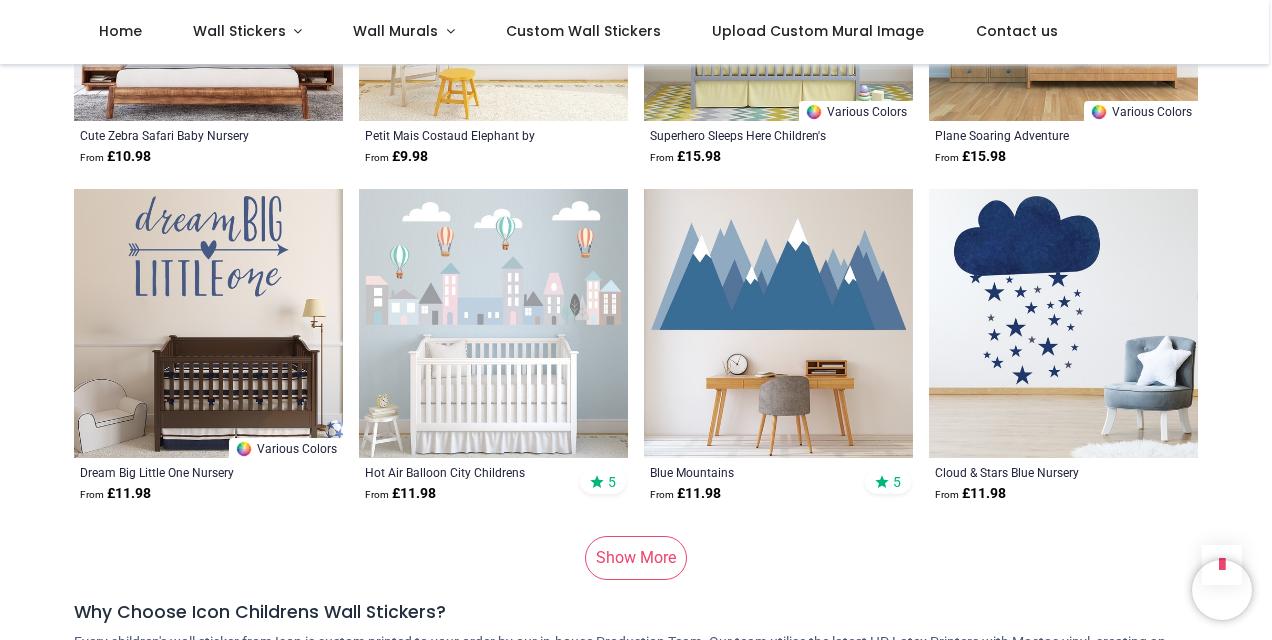 click on "Show More" at bounding box center [636, 558] 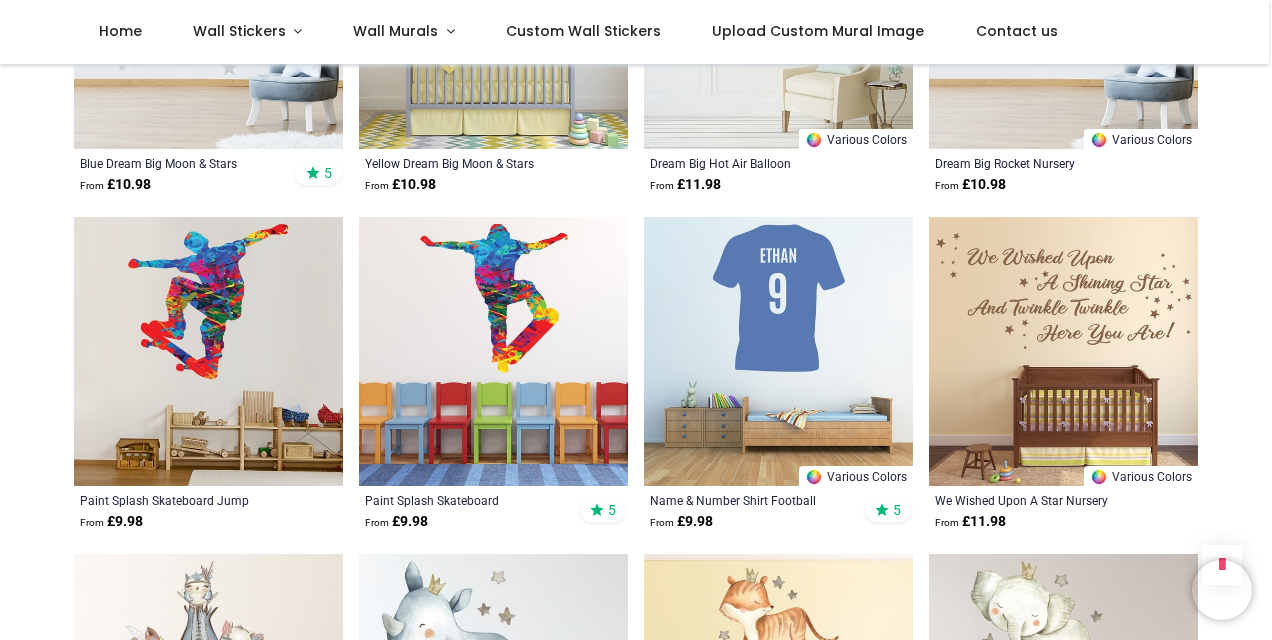 scroll, scrollTop: 24590, scrollLeft: 0, axis: vertical 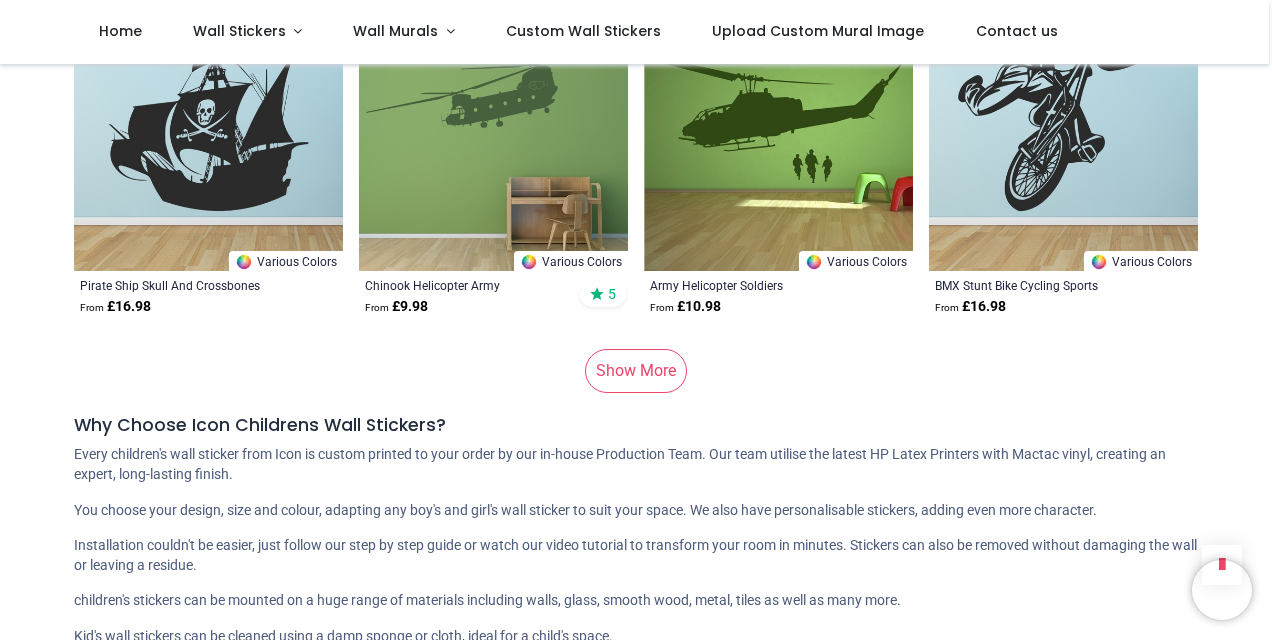 click on "Show More" at bounding box center (636, 371) 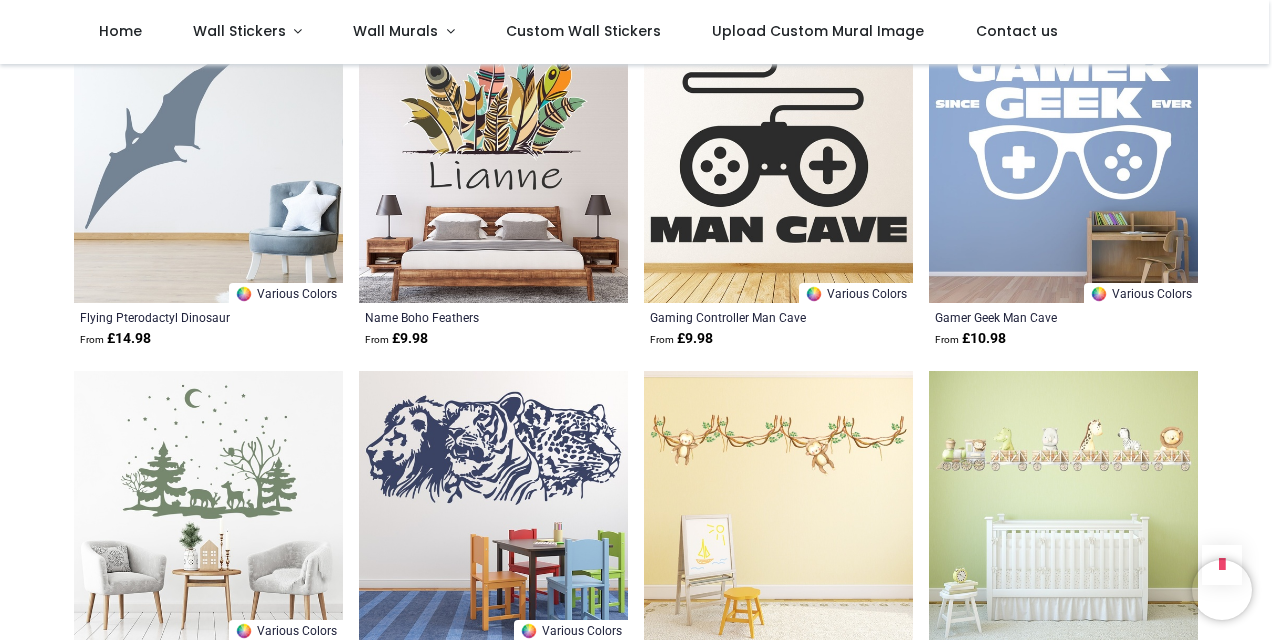 scroll, scrollTop: 36896, scrollLeft: 0, axis: vertical 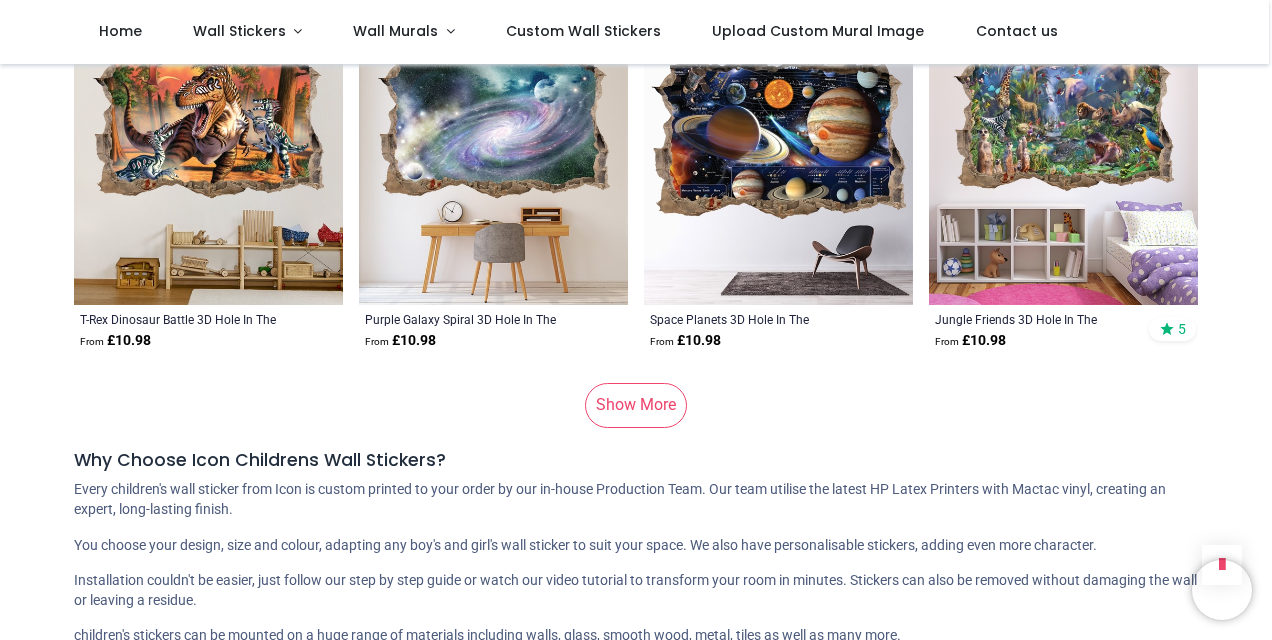 click on "Show More" at bounding box center [636, 405] 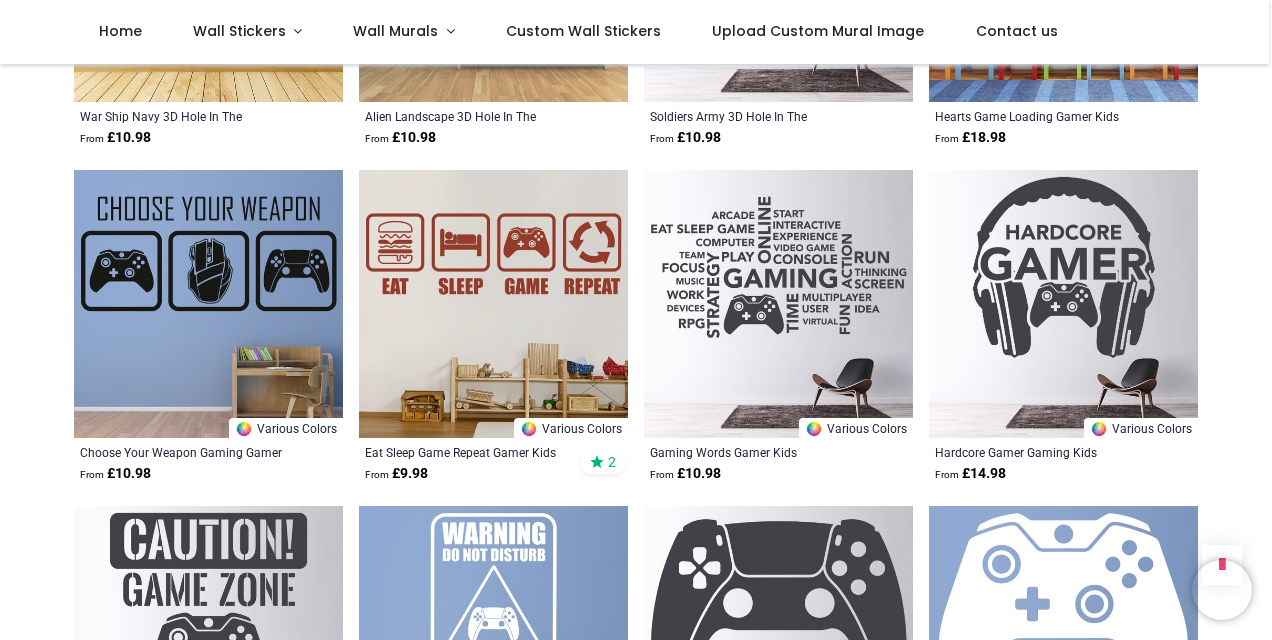 click on "Pink & Dotty Rainbow Childrens From £ 10.98 5 Cute Safari Friends Nursery From £ 9.98 4.7 Various Colors Name & Number Football Shirt From £ 10.98 4.7 Watercolour Rainbow Baby Nursery From £ 9.98 5 Custom Name Love Heart Unicorn Kids Room From £ 10.98 4.8 Sparkle Rainbow From £ 9.98 4.8 Cute Unicorn Pink Purple Hearts From £ 10.98 5 Dinosaur World Jurassic From £ 10.98 4.9 Various Colors Name Unicorn From £ 10.98 5 Pink Ballerina Girls Set From £ 10.98 5 City Rainbow Nursery From £ 10.98 4.8 Red Pirate Ship From £ 11.98 5 Blue Monster Truck From £ 9.98 Various Colors Dove Tree Branch Birds Feather z From £ 11.98 5 Various Colors Football Player Striker From £ 10.98 5 Various Colors Love Heart Dandelion From £ 15.98 5 Thats Not My... Christmas Baubles & Elf From £ 11.98 Dinosaur Battle Jurassic 3D Hole In The From £ 10.98 5 Various Colors Eat Sleep Game Kids Gamer From £ 10.98" at bounding box center (770, -23575) 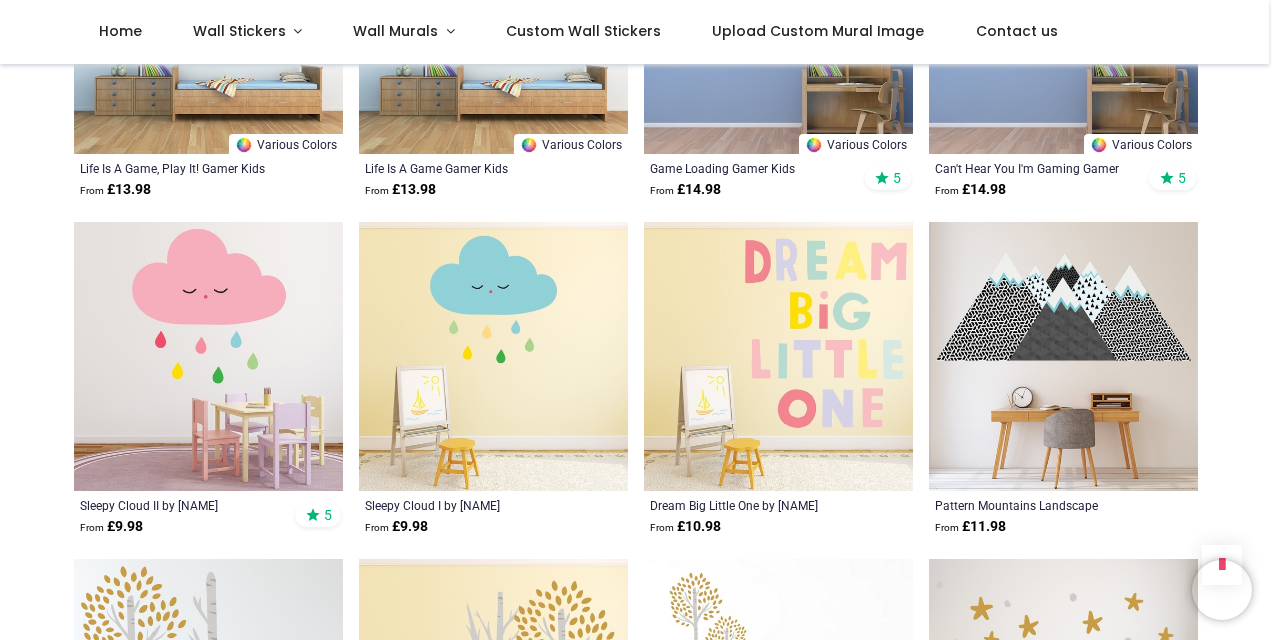 scroll, scrollTop: 50860, scrollLeft: 0, axis: vertical 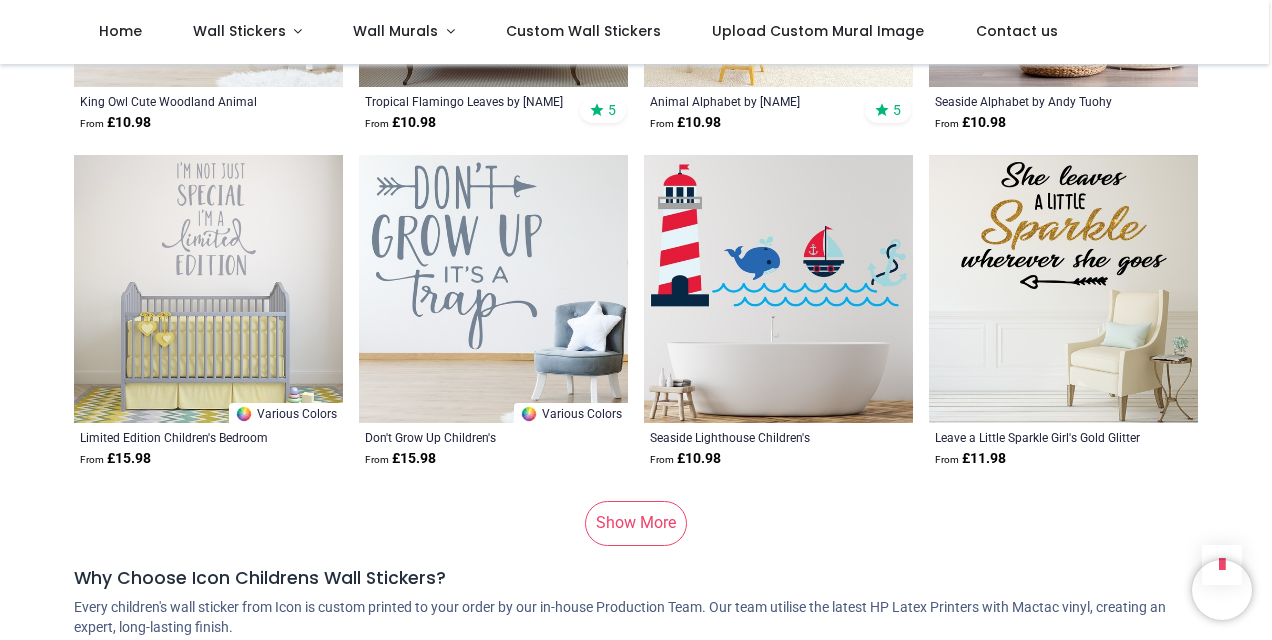 click on "Show More" at bounding box center (636, 523) 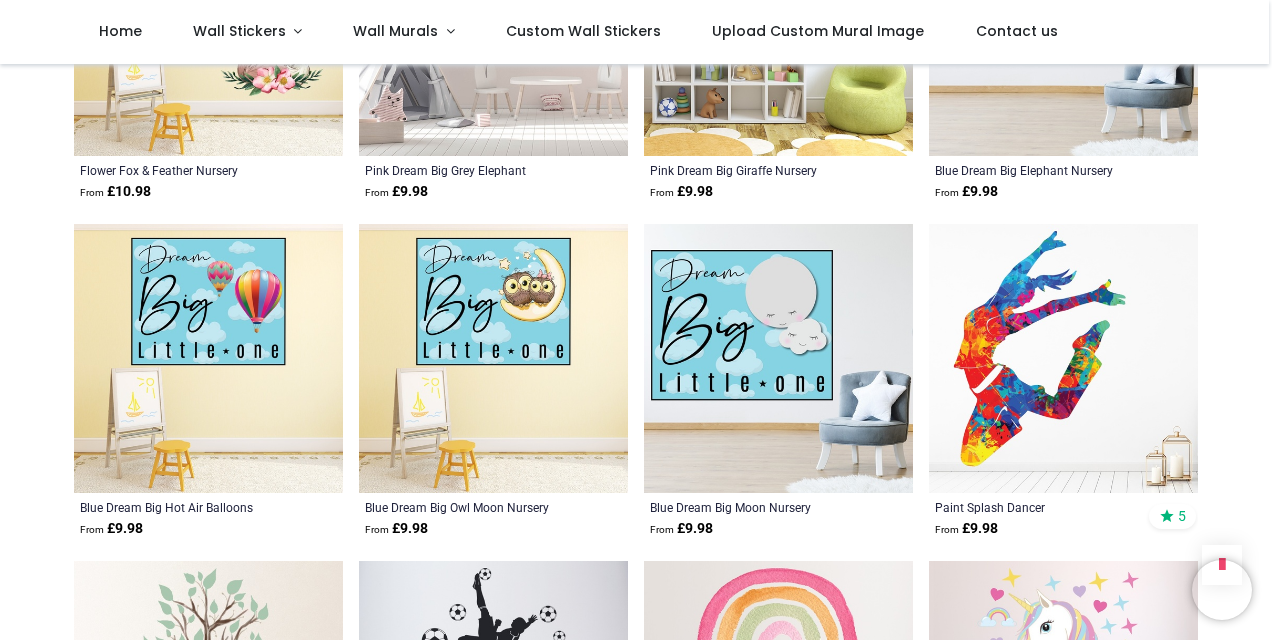 scroll, scrollTop: 60284, scrollLeft: 0, axis: vertical 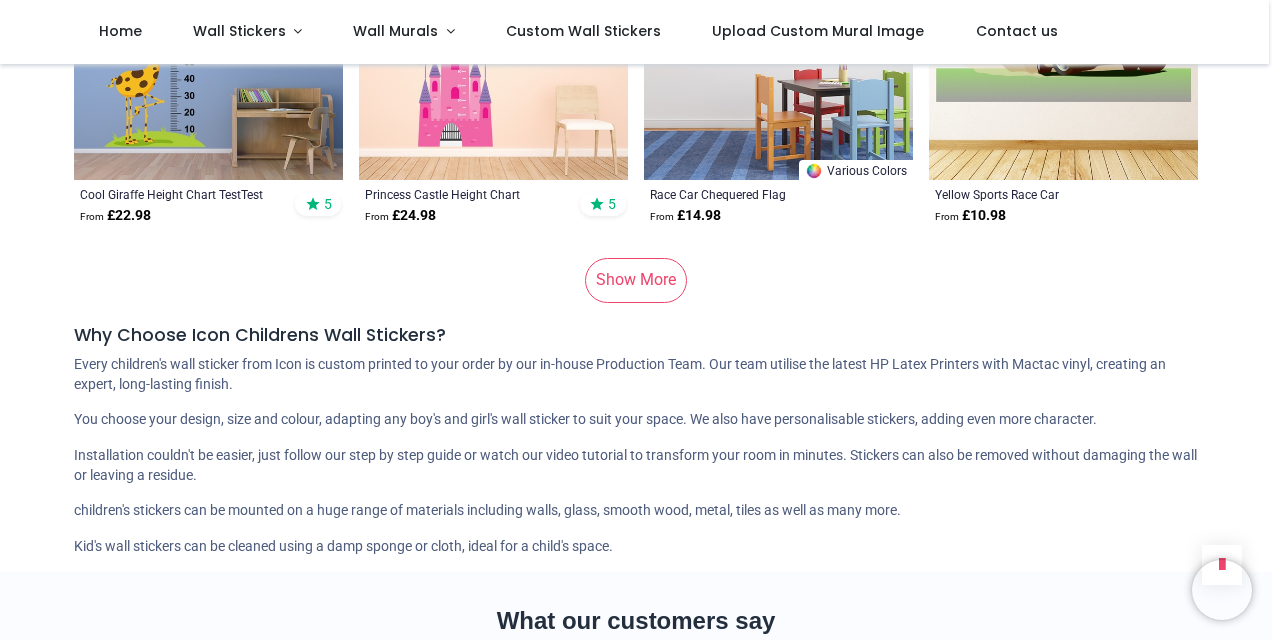 click on "Show More" at bounding box center [636, 280] 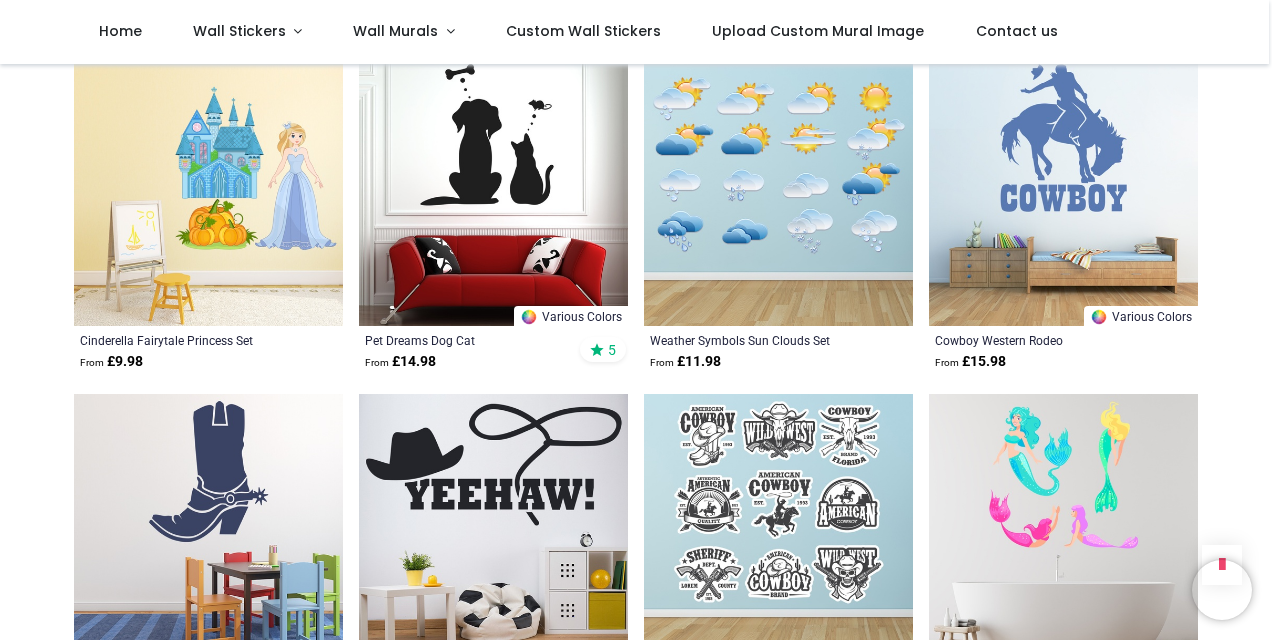 scroll, scrollTop: 71566, scrollLeft: 0, axis: vertical 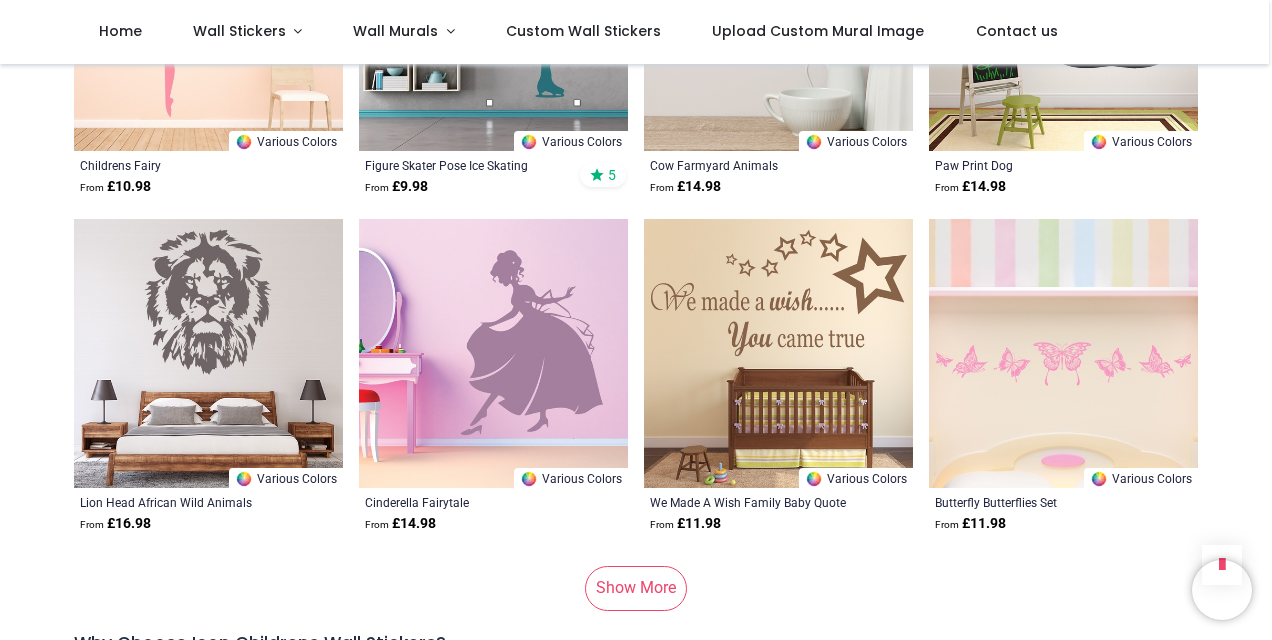 click on "Show More" at bounding box center [636, 588] 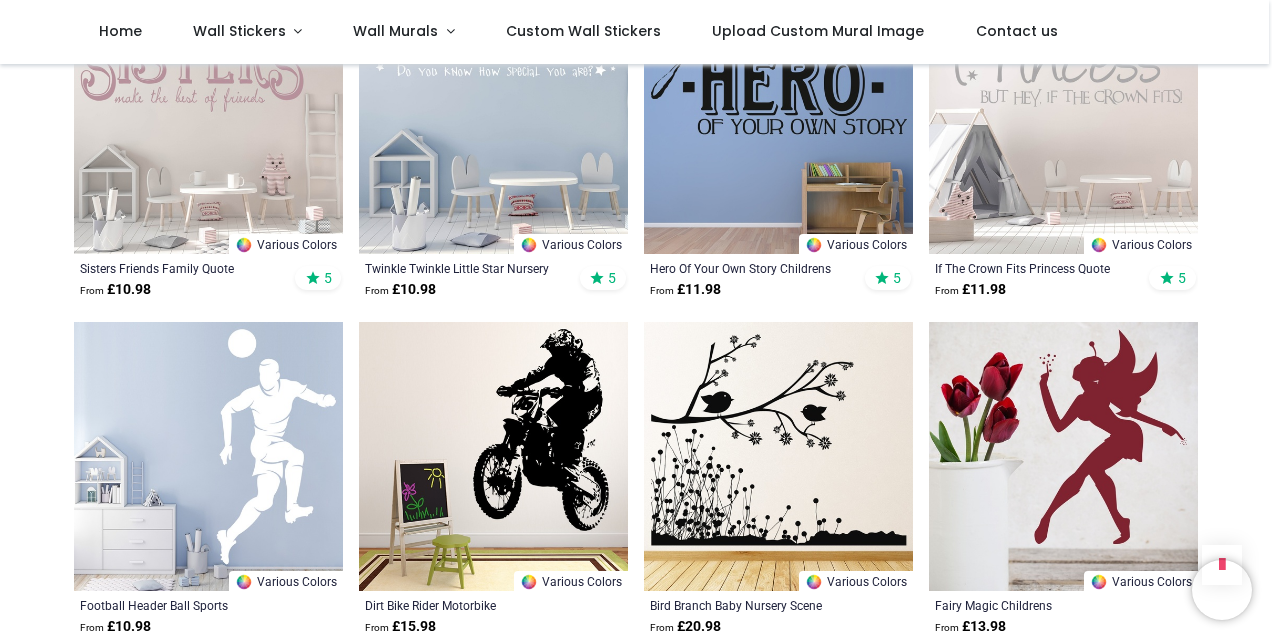 scroll, scrollTop: 84087, scrollLeft: 0, axis: vertical 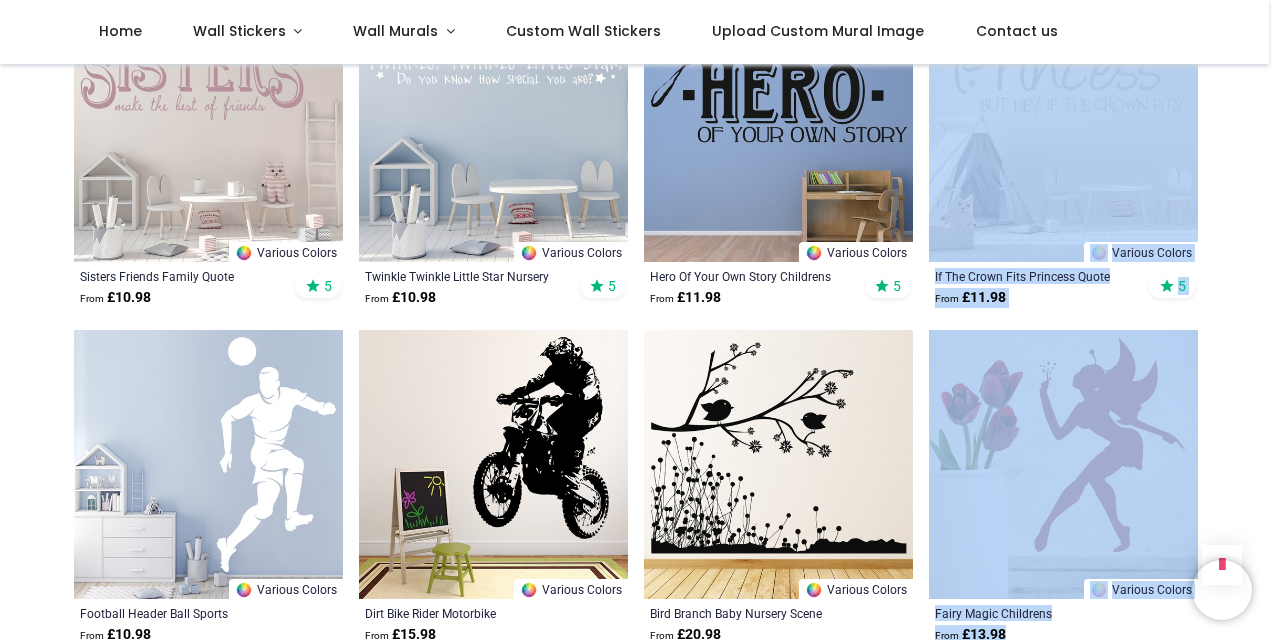 drag, startPoint x: 1268, startPoint y: 628, endPoint x: 1273, endPoint y: 123, distance: 505.02475 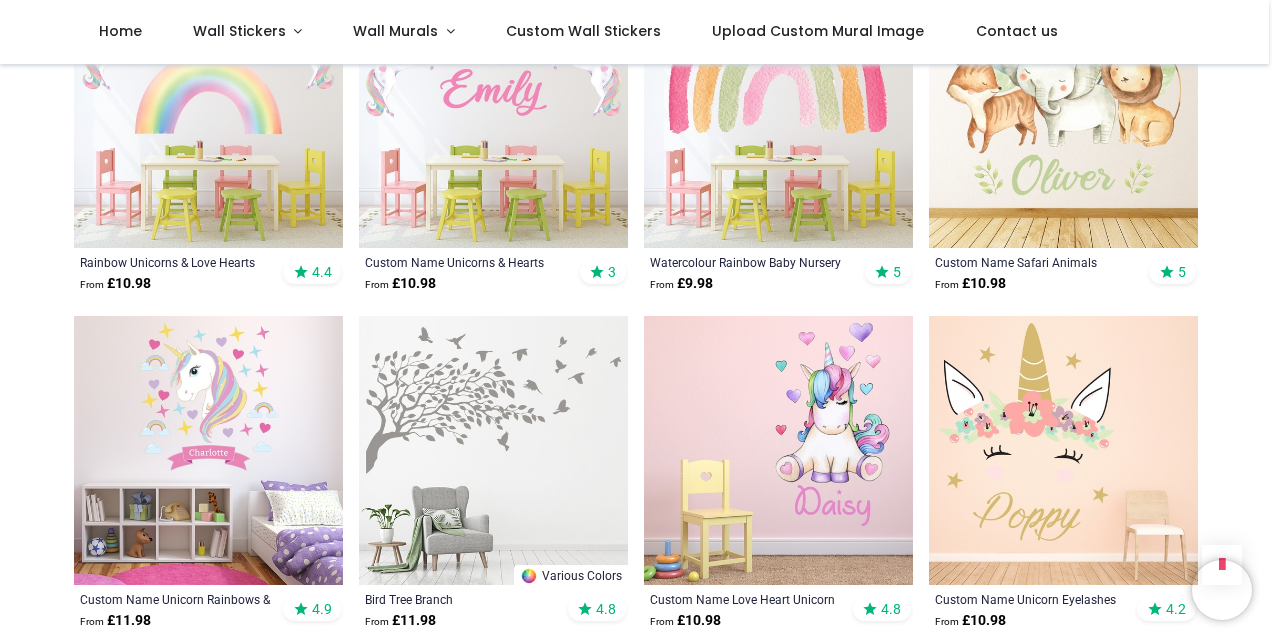scroll, scrollTop: 420, scrollLeft: 0, axis: vertical 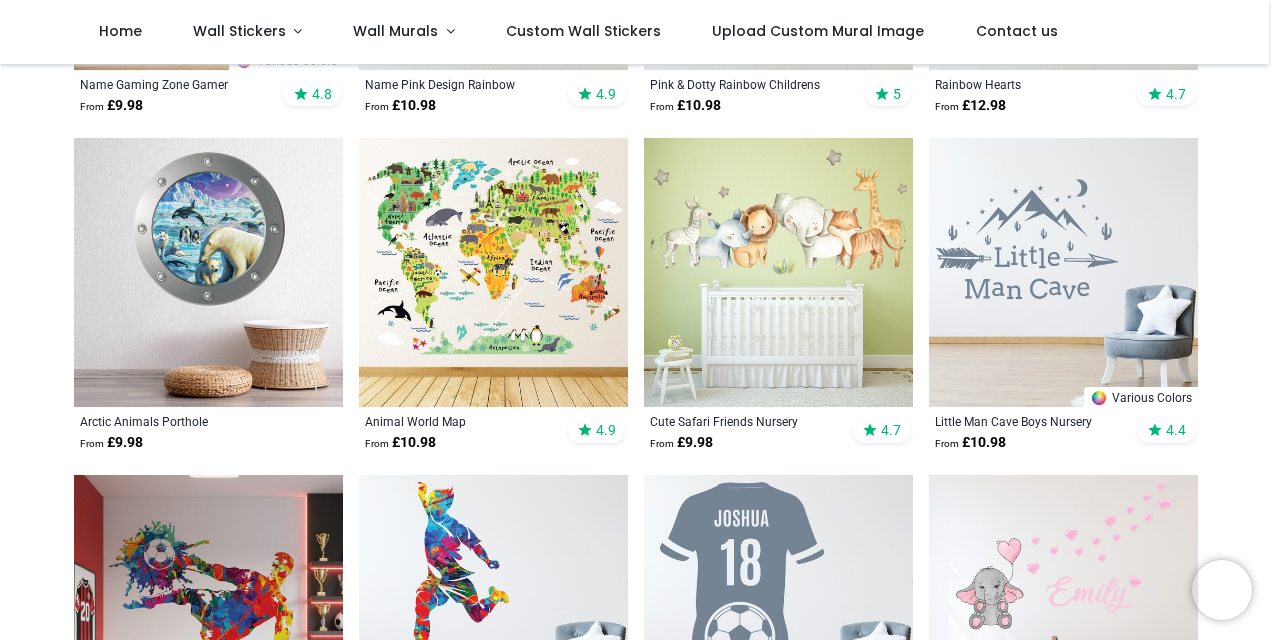 click at bounding box center (1063, 272) 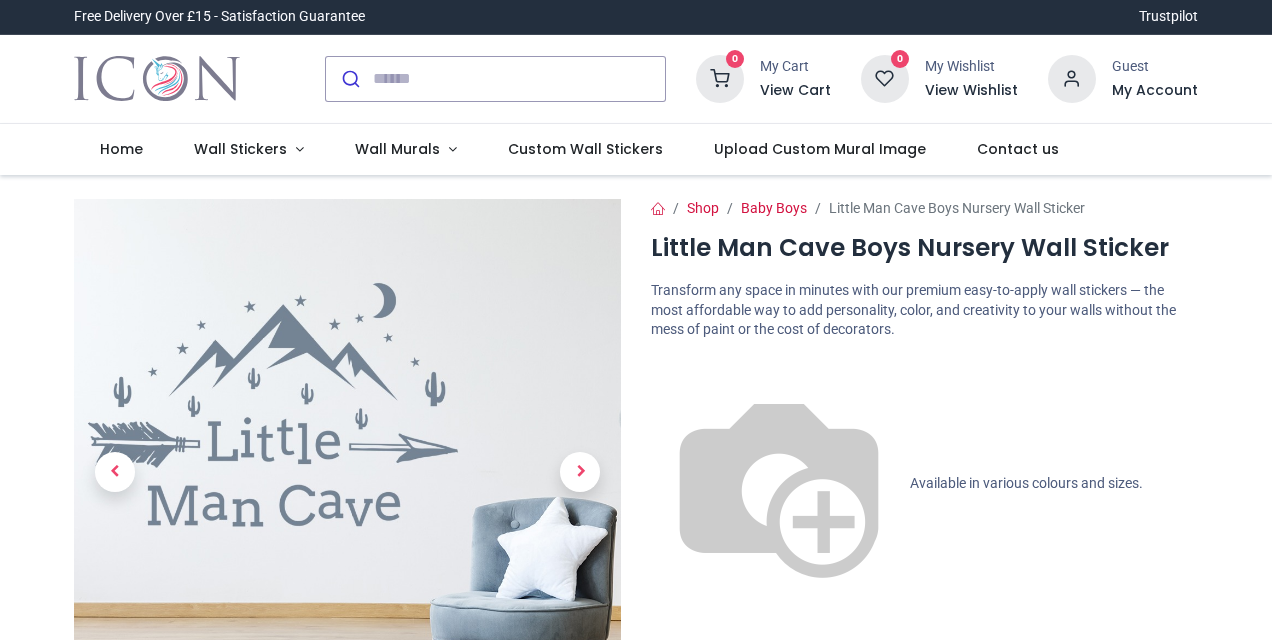 scroll, scrollTop: 0, scrollLeft: 0, axis: both 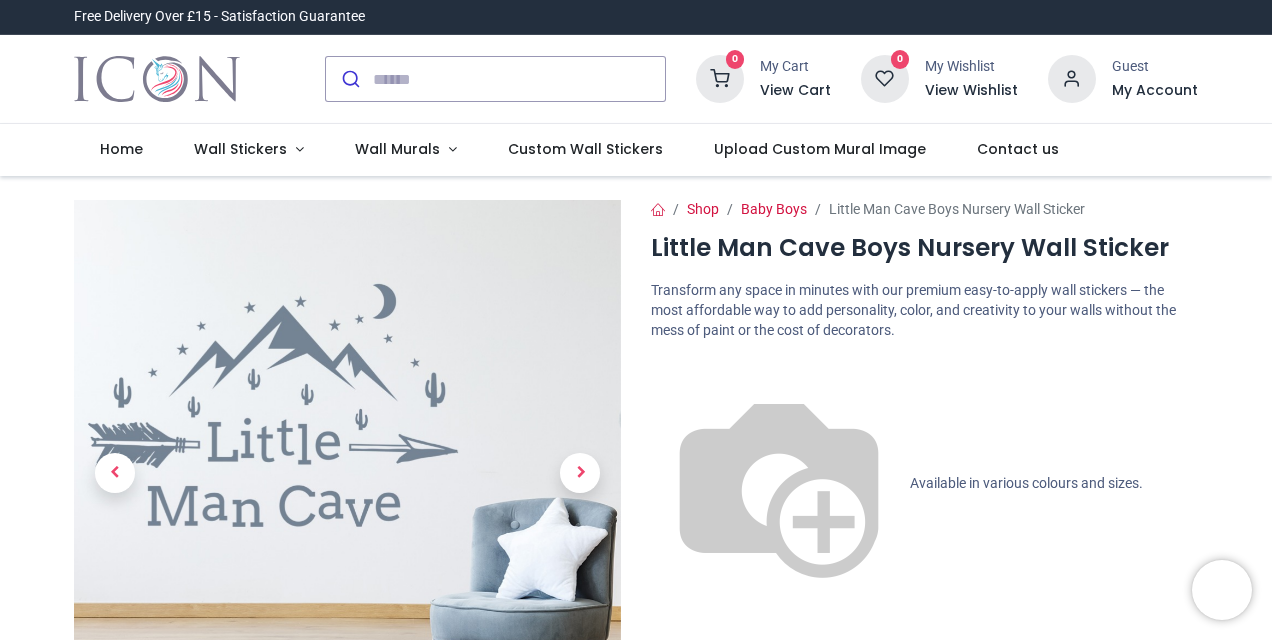 click on "Customise Now!" at bounding box center (924, 730) 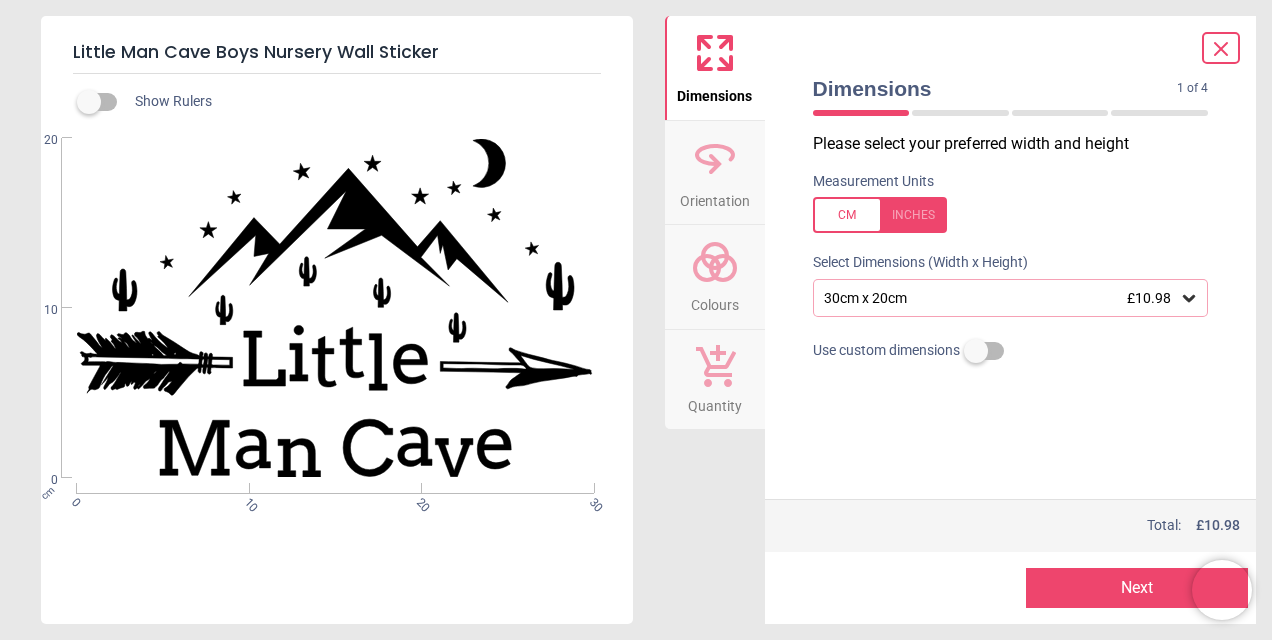click 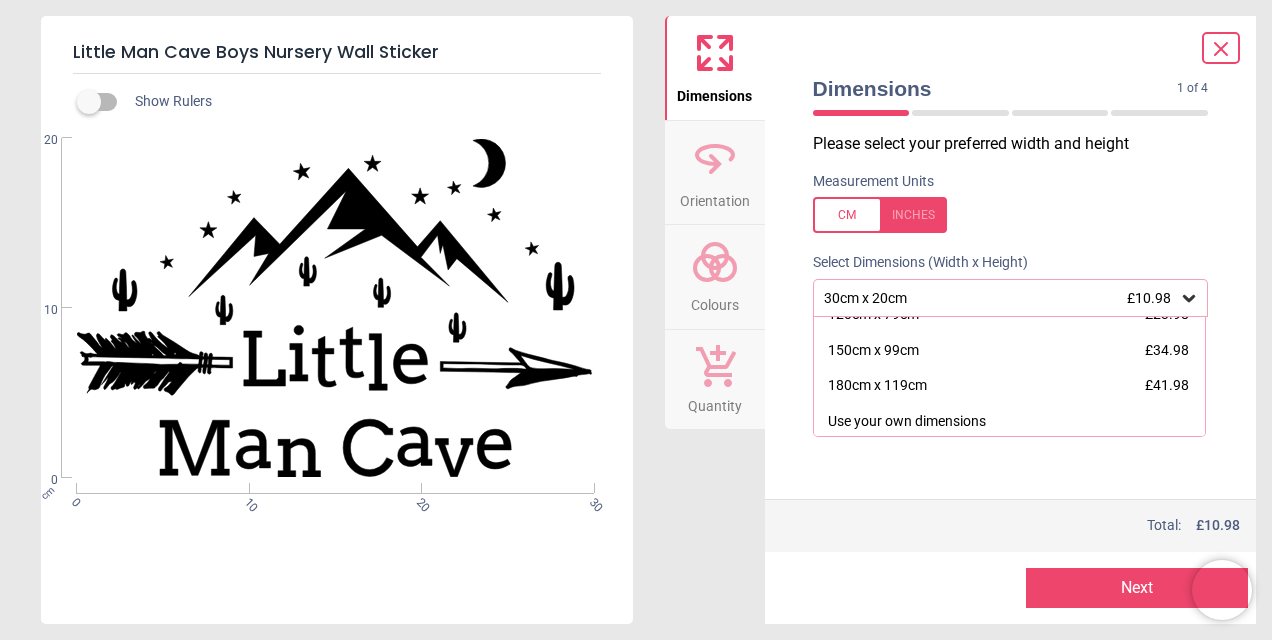 scroll, scrollTop: 200, scrollLeft: 0, axis: vertical 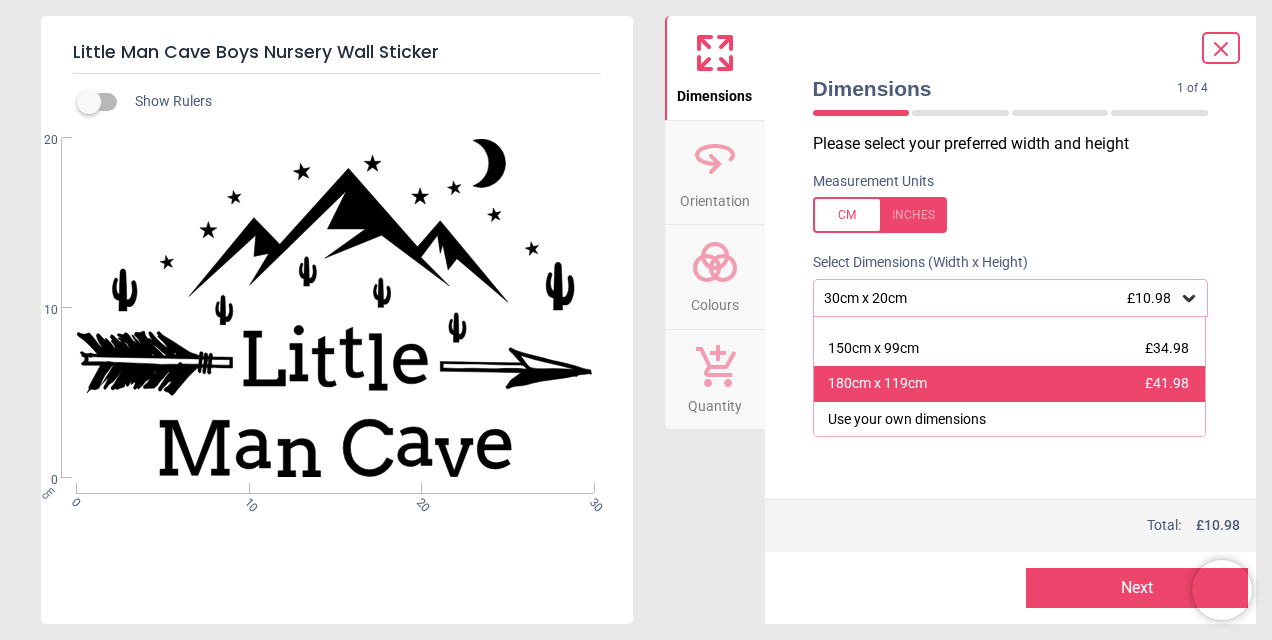 click on "180cm  x  119cm       £41.98" at bounding box center [1010, 384] 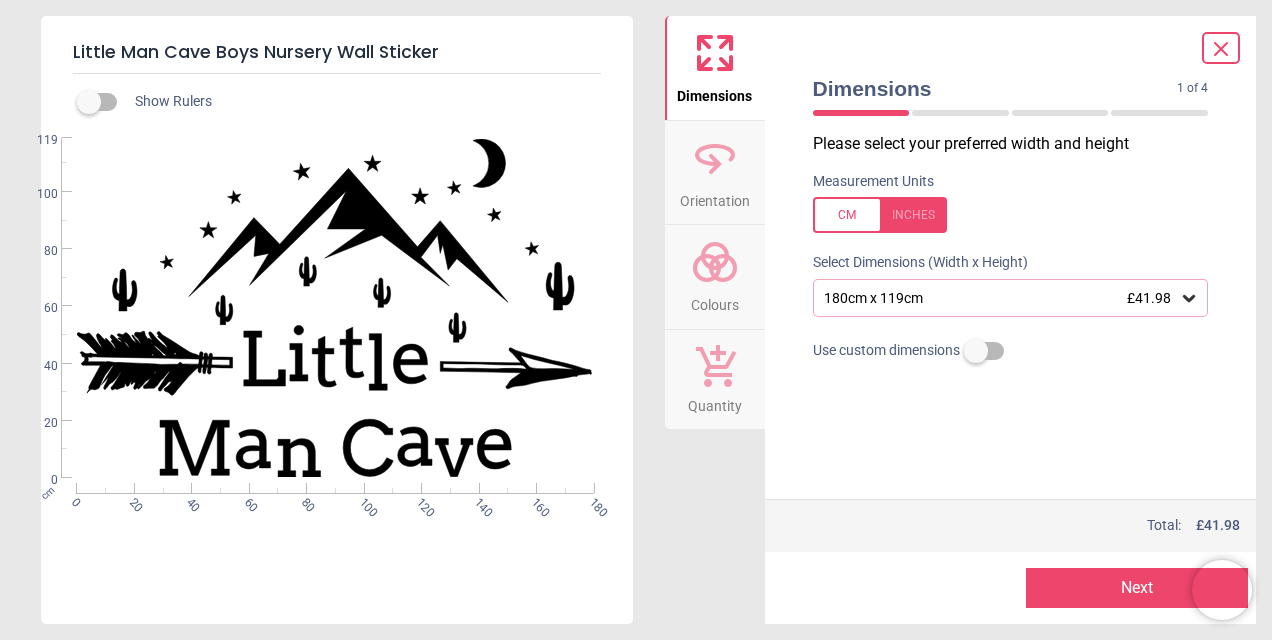 click on "Next" at bounding box center (1137, 588) 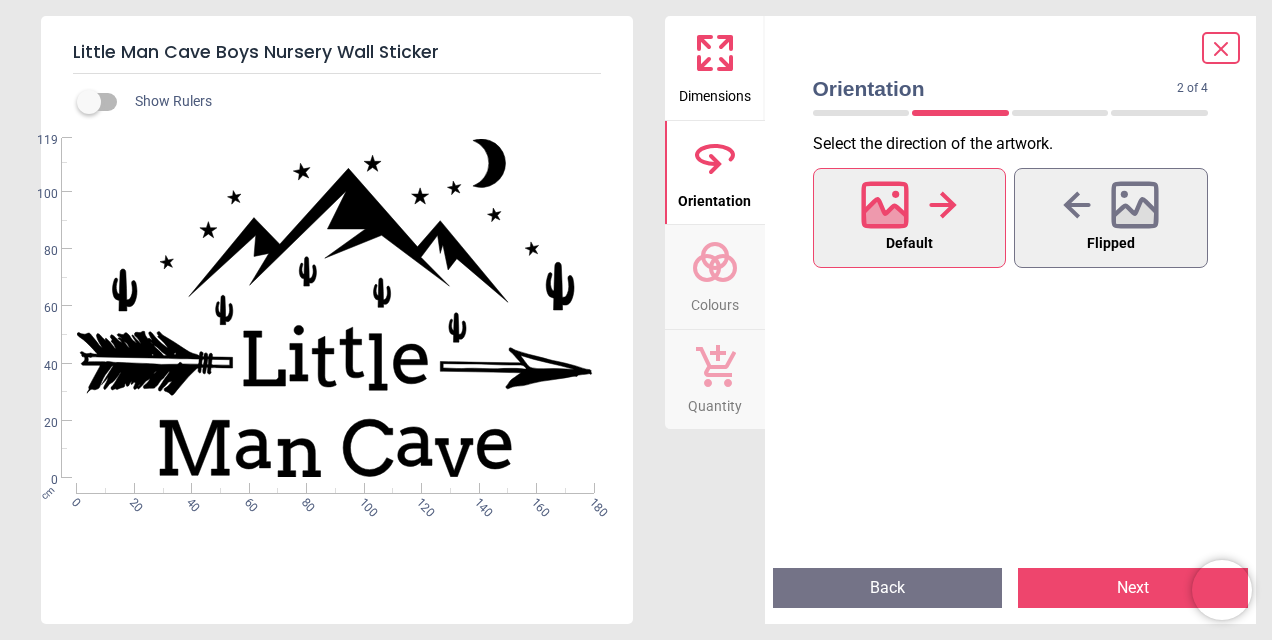 click on "Next" at bounding box center (1133, 588) 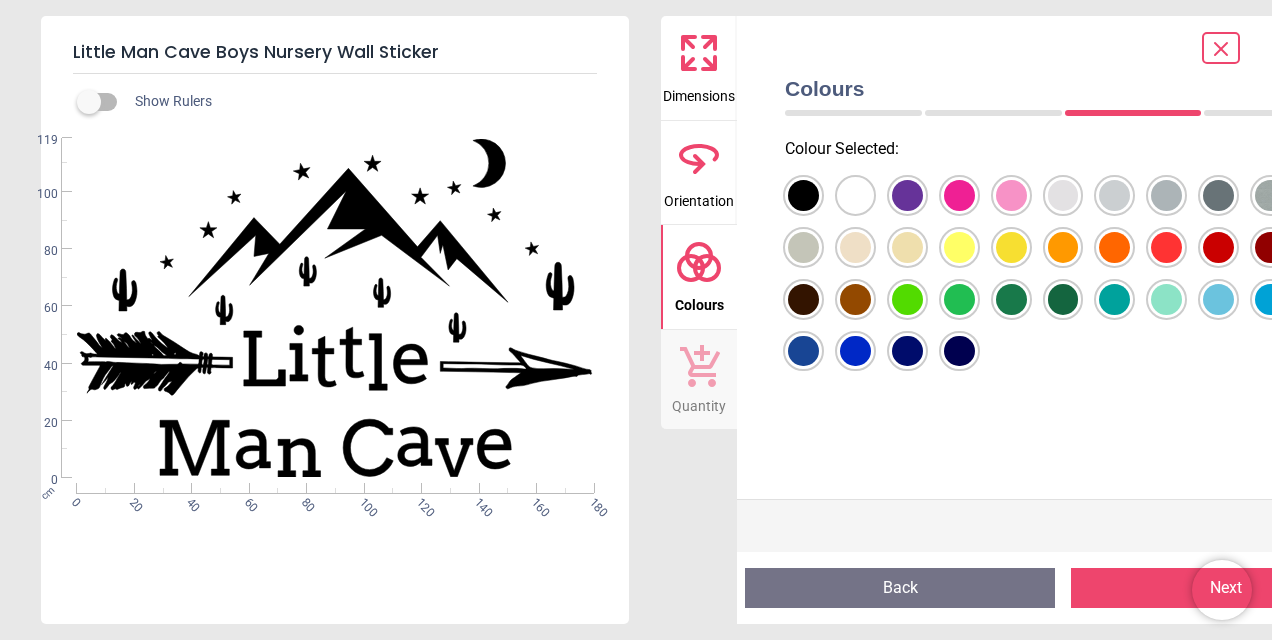 click at bounding box center (803, 195) 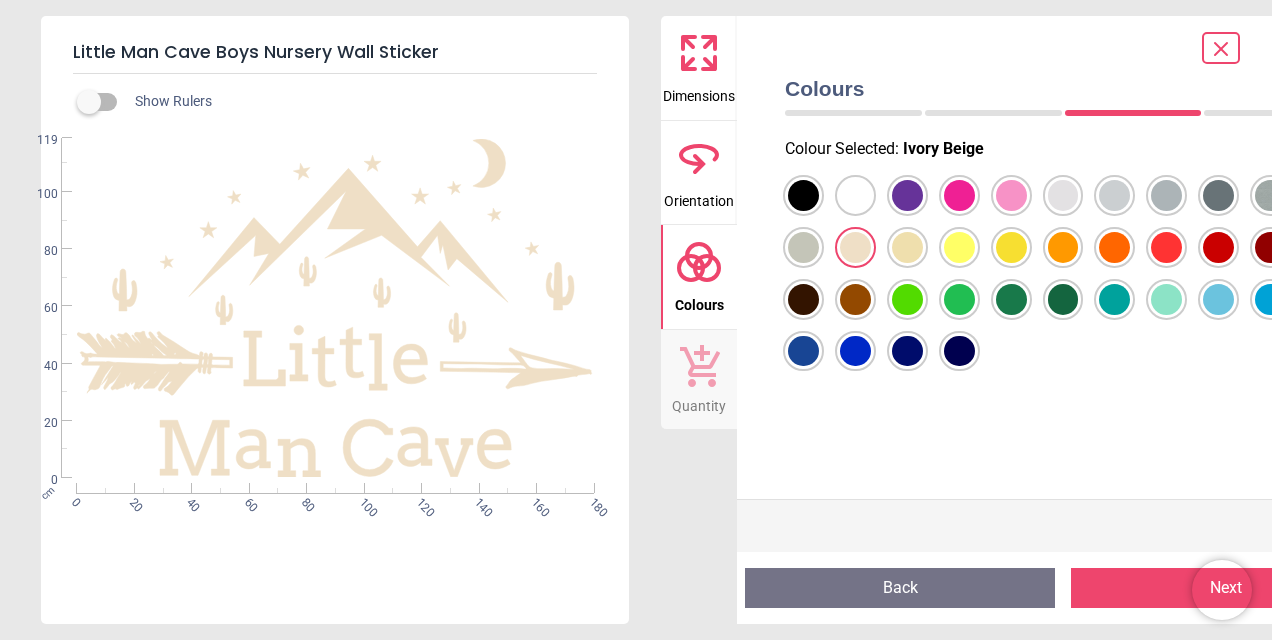 click at bounding box center (803, 195) 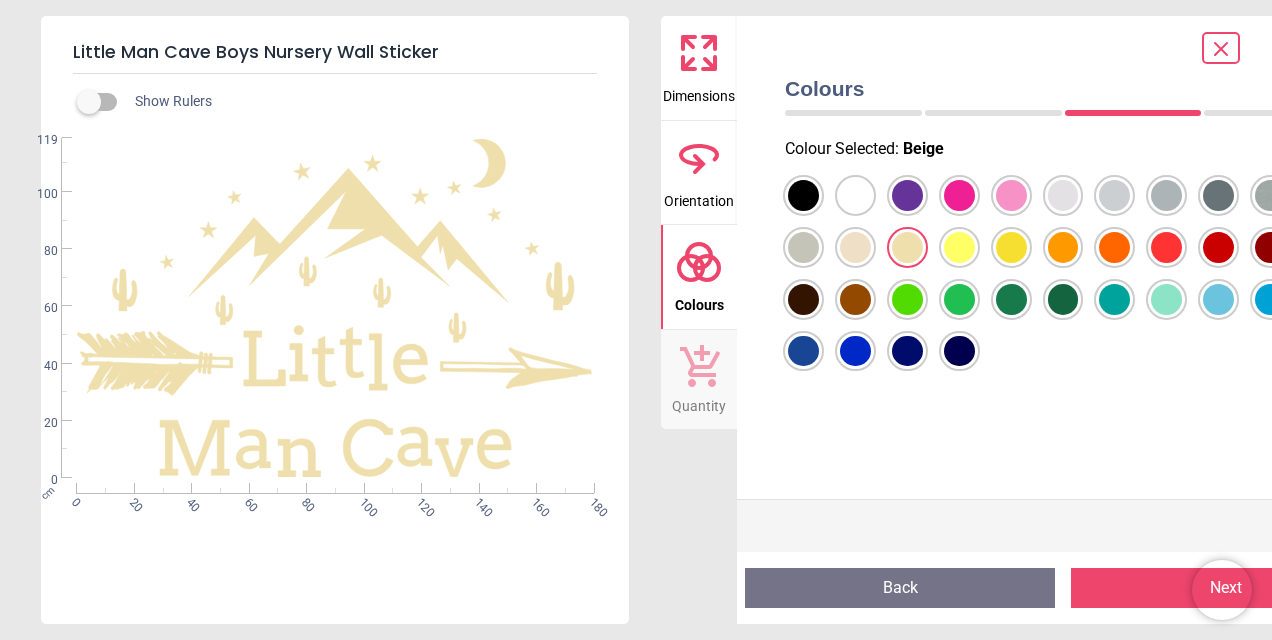 click at bounding box center (803, 195) 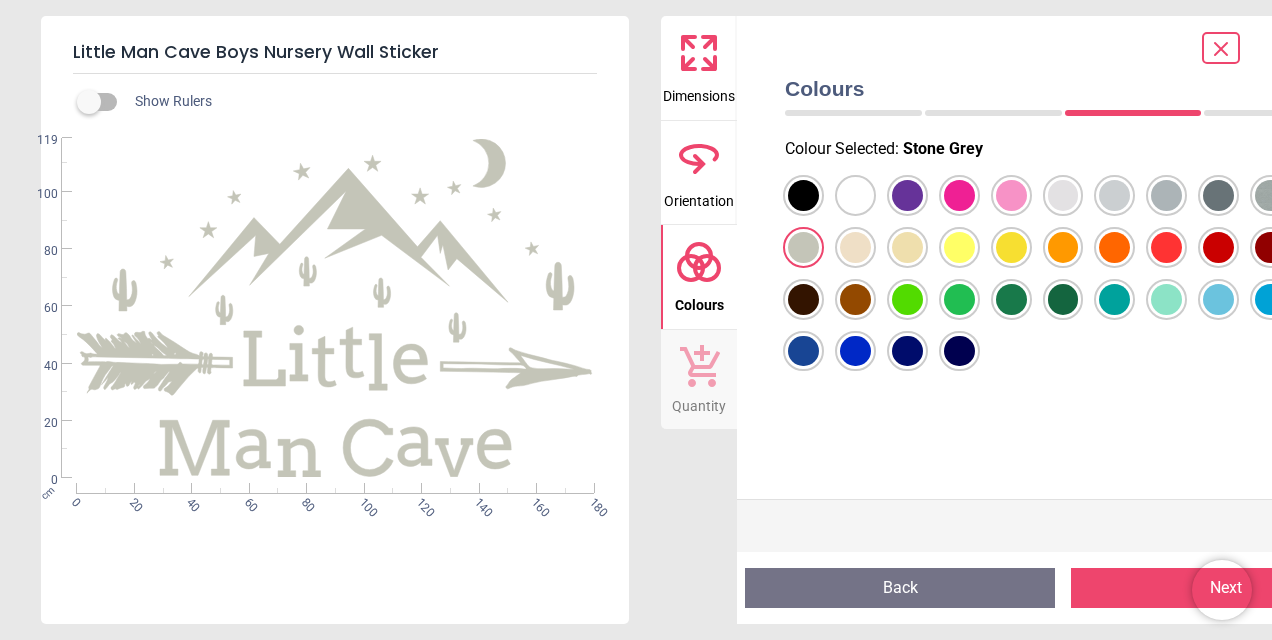 click at bounding box center [803, 195] 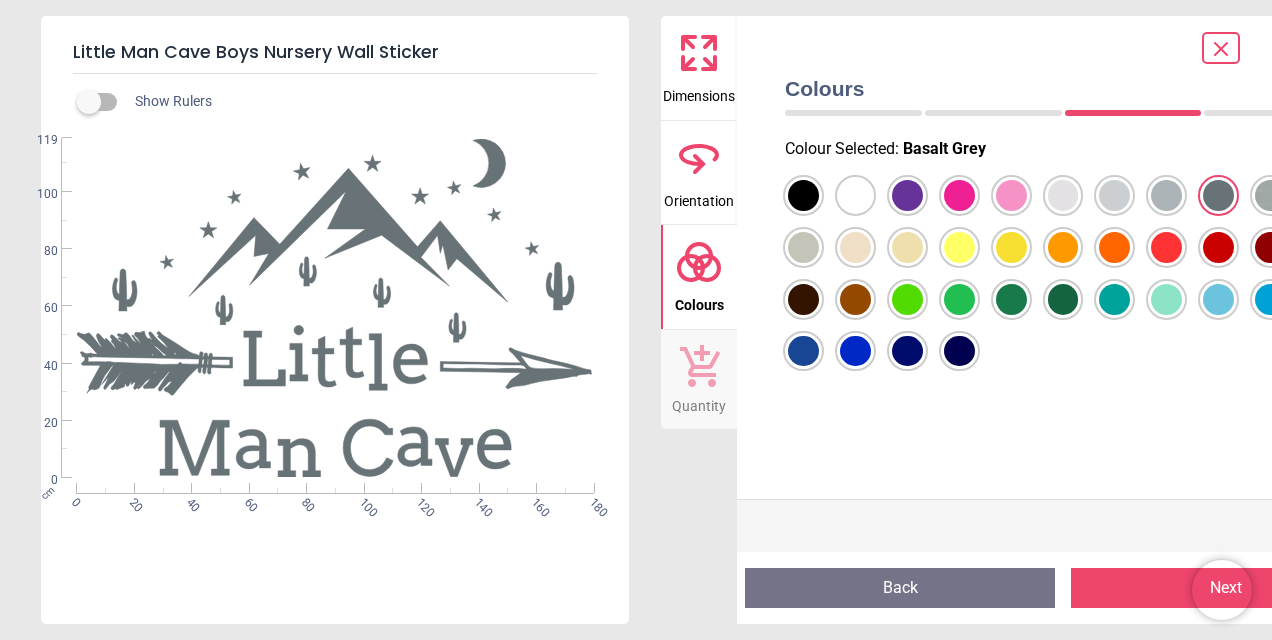 click at bounding box center [803, 195] 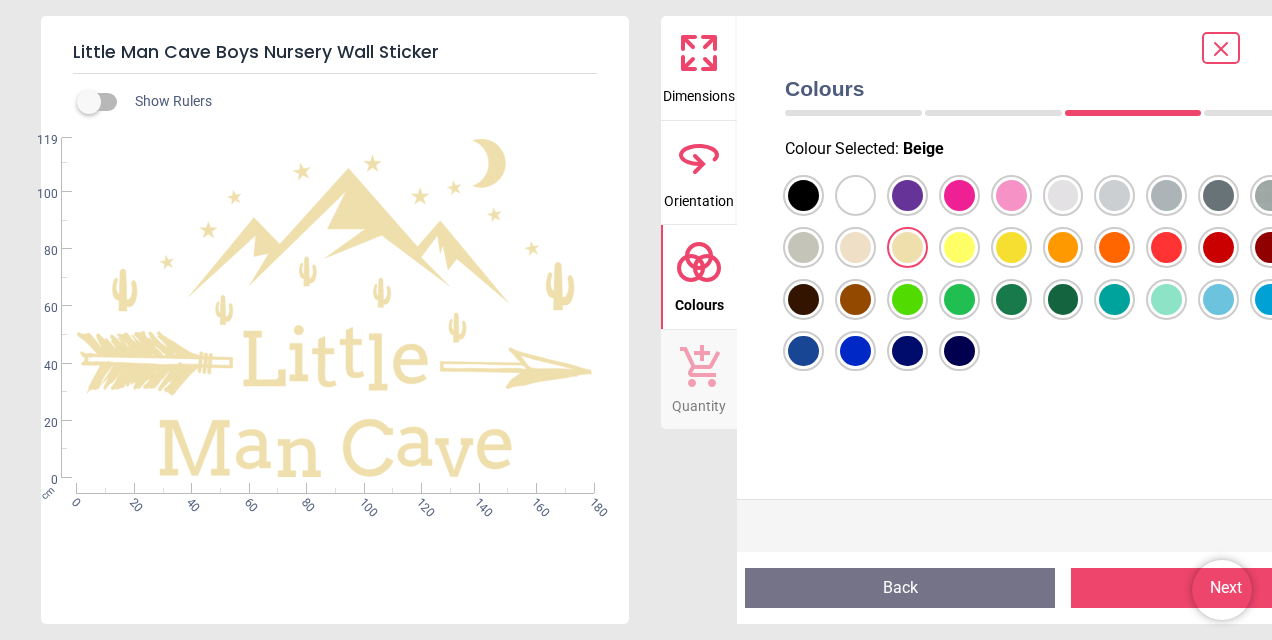click at bounding box center [803, 195] 